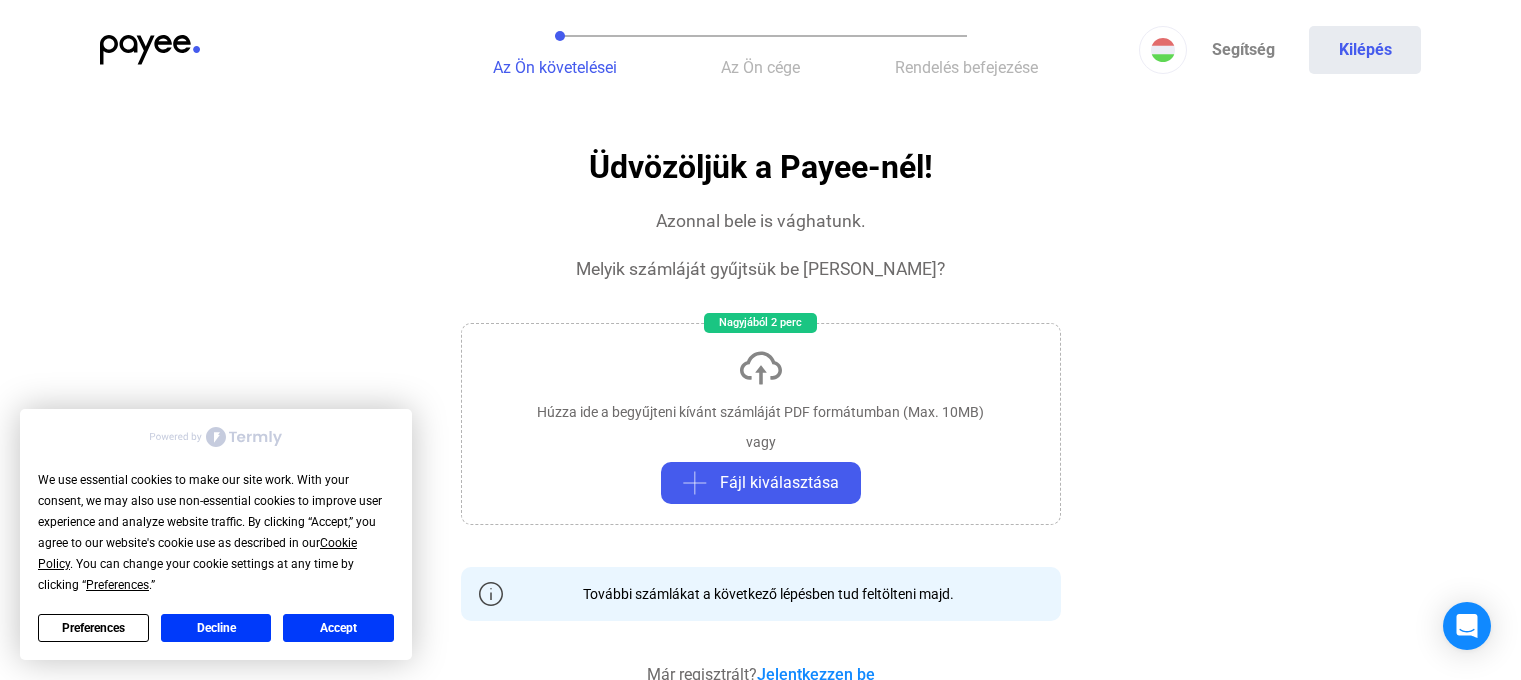 scroll, scrollTop: 0, scrollLeft: 0, axis: both 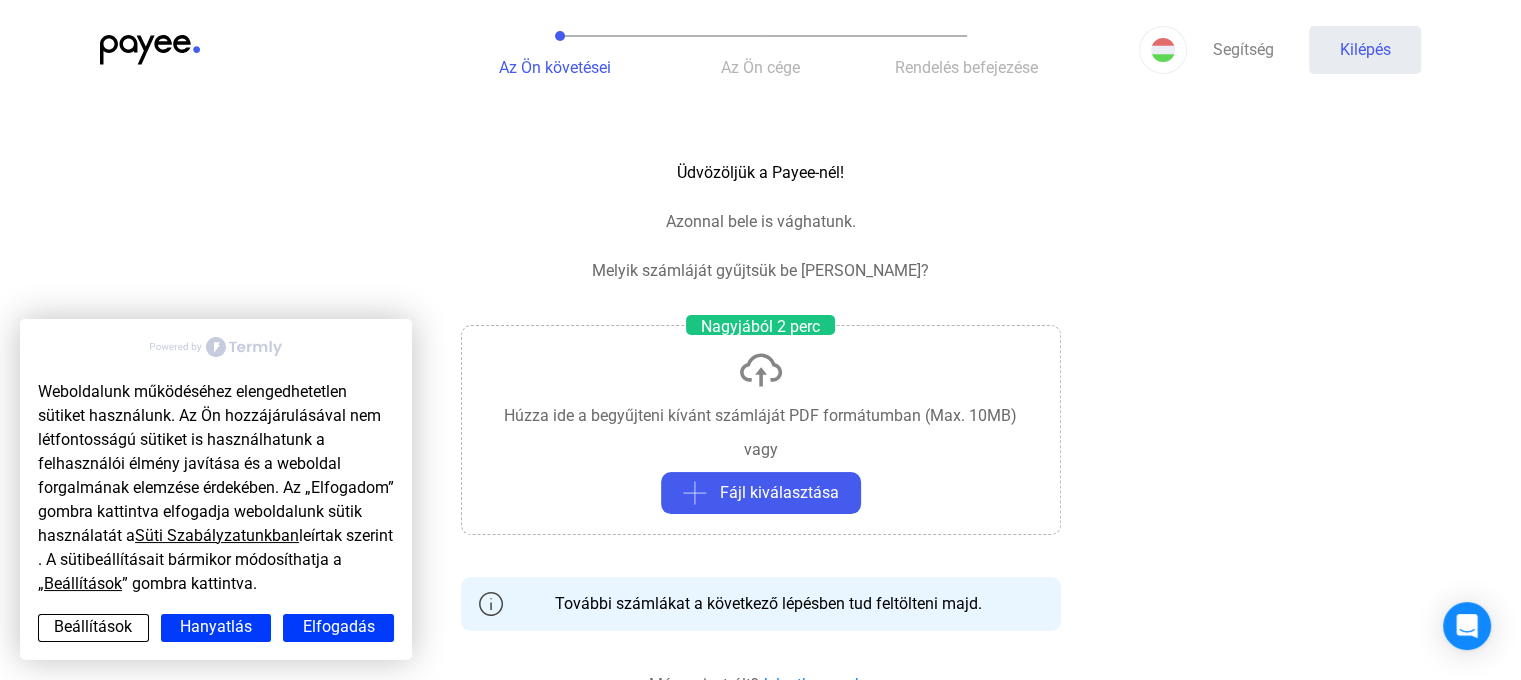 click on "Elfogadás" at bounding box center [339, 626] 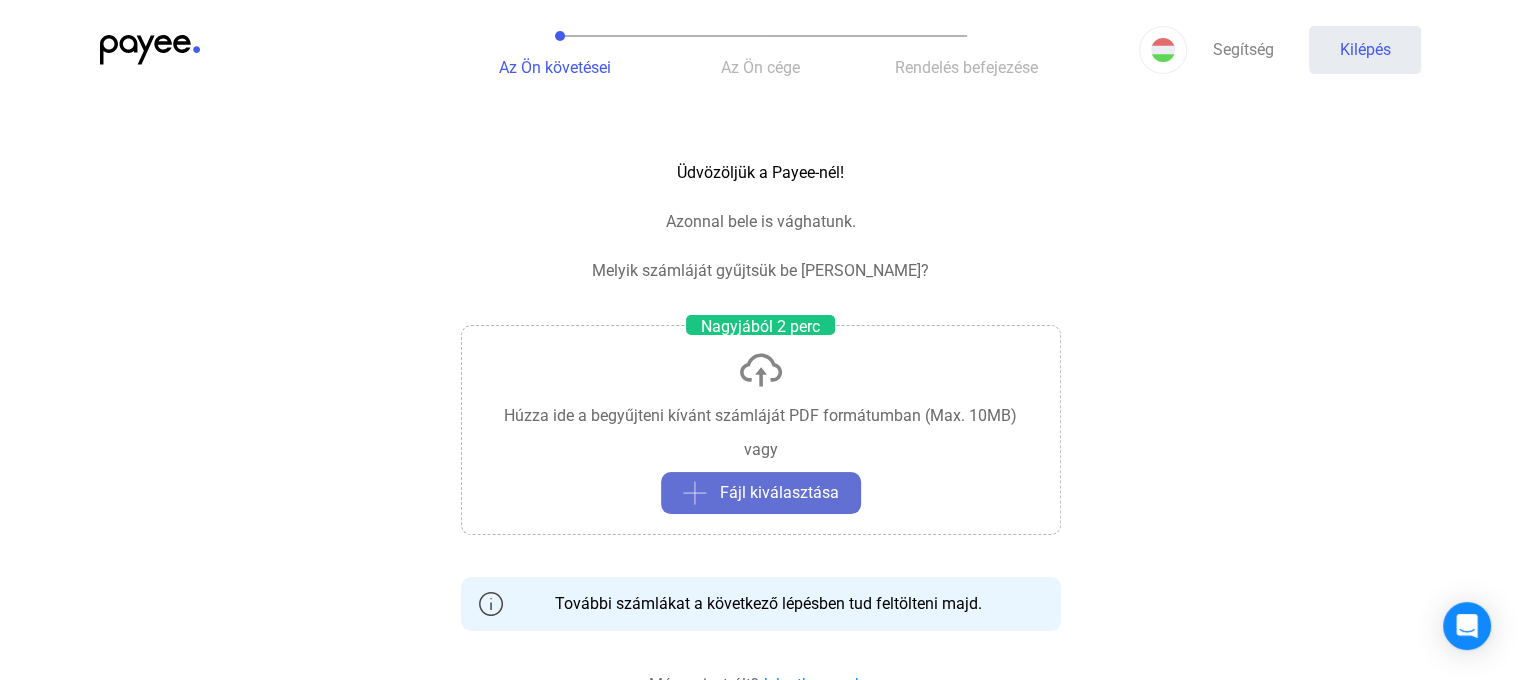 click on "Fájl kiválasztása" 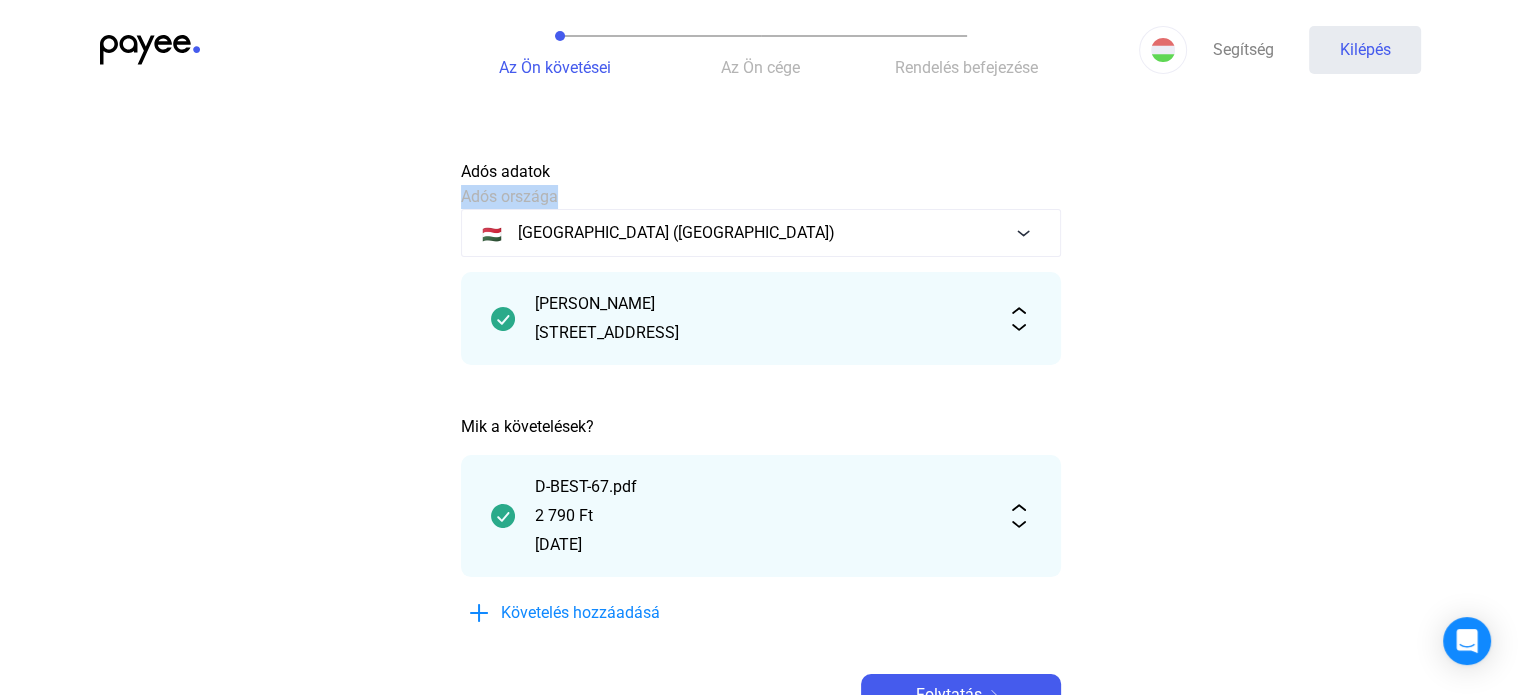 drag, startPoint x: 1516, startPoint y: 152, endPoint x: 1535, endPoint y: 190, distance: 42.48529 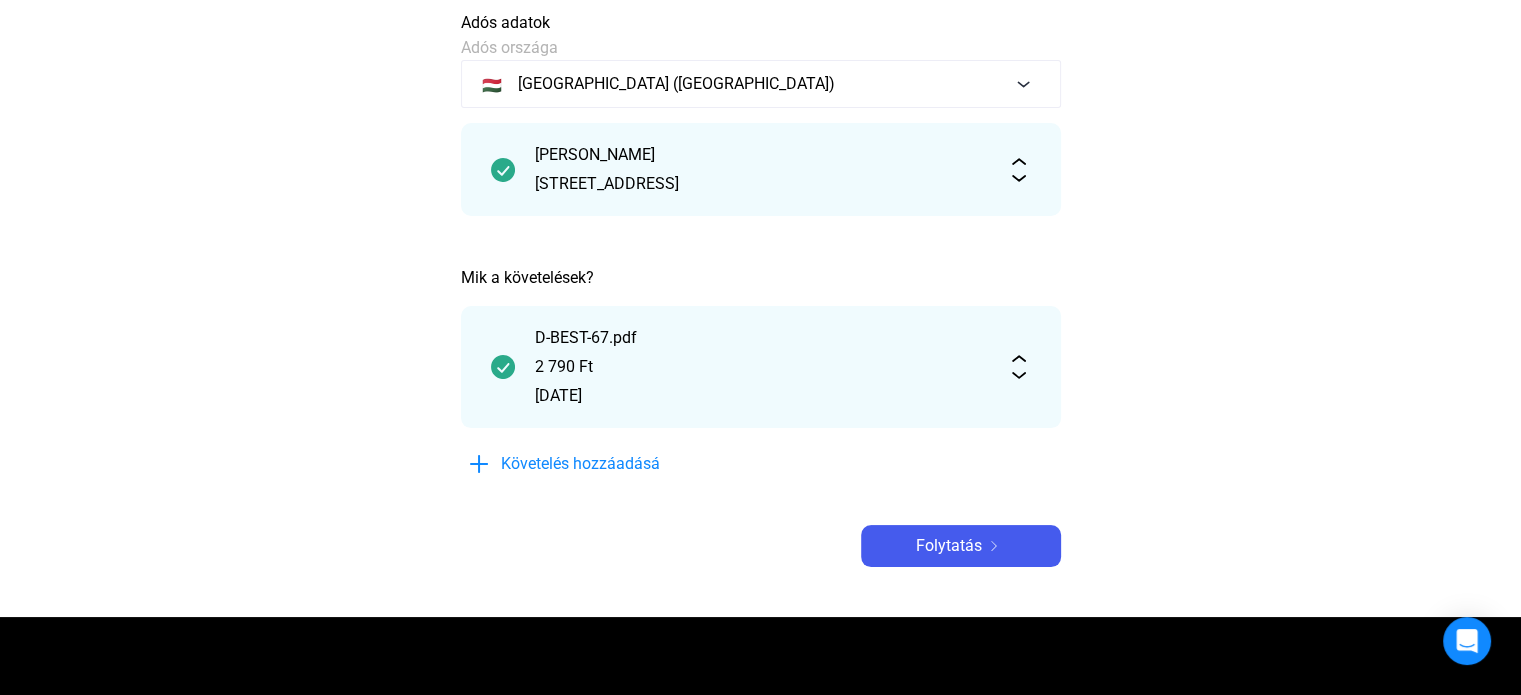 scroll, scrollTop: 151, scrollLeft: 0, axis: vertical 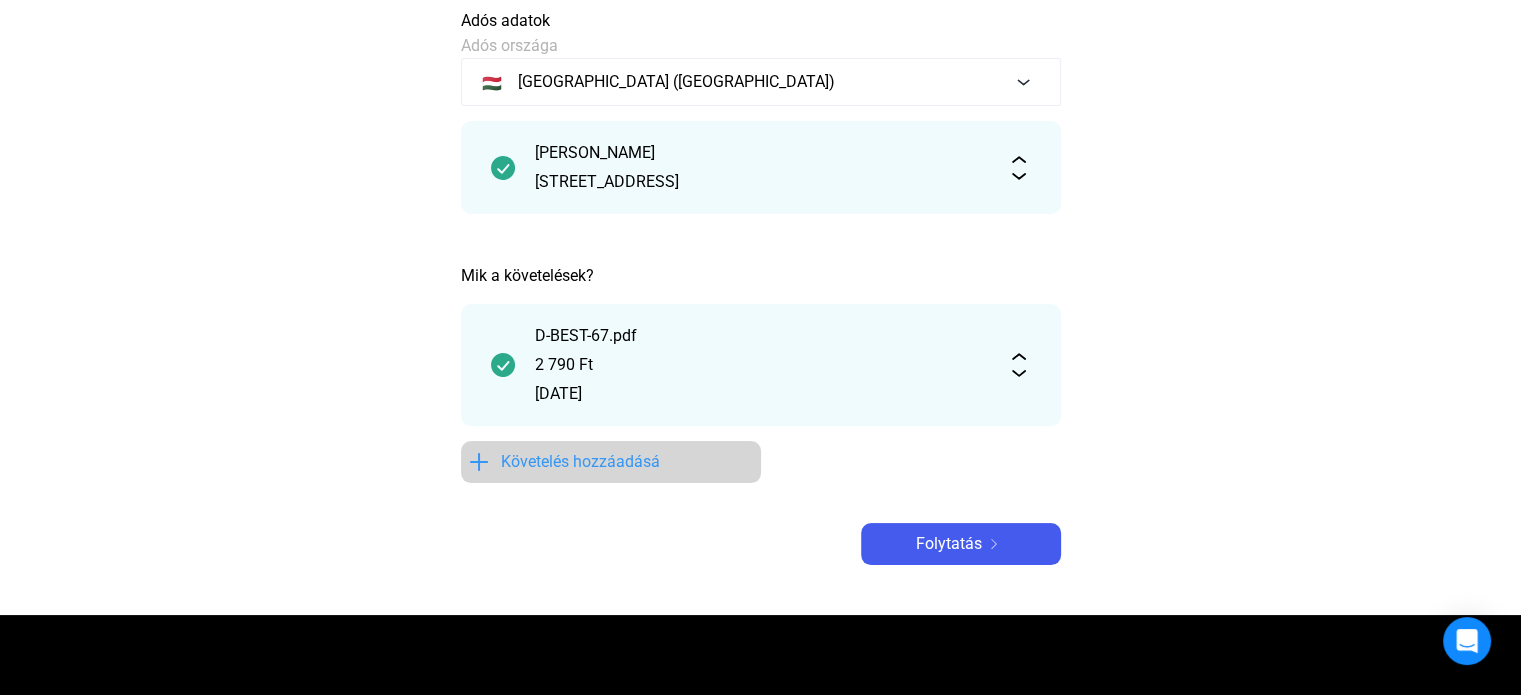 click on "Követelés hozzáadásá" 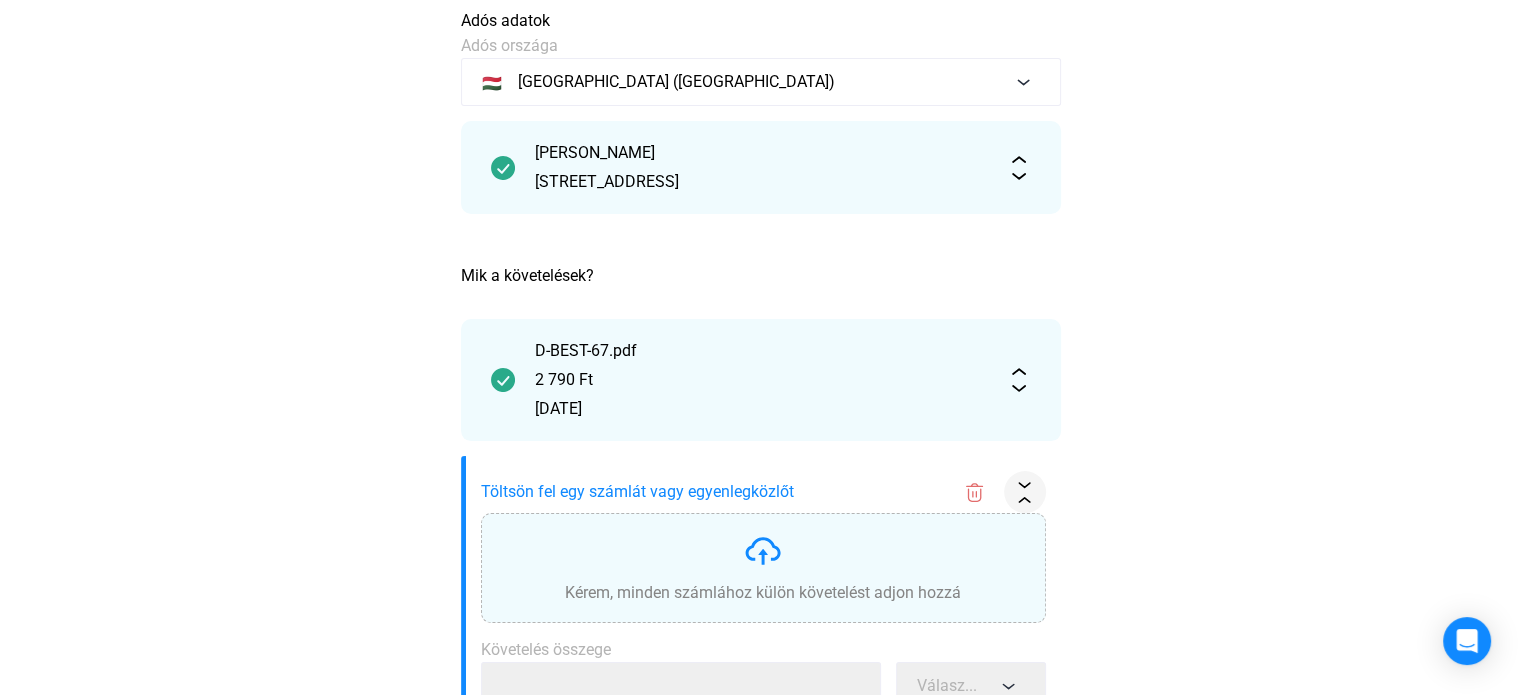 scroll, scrollTop: 0, scrollLeft: 0, axis: both 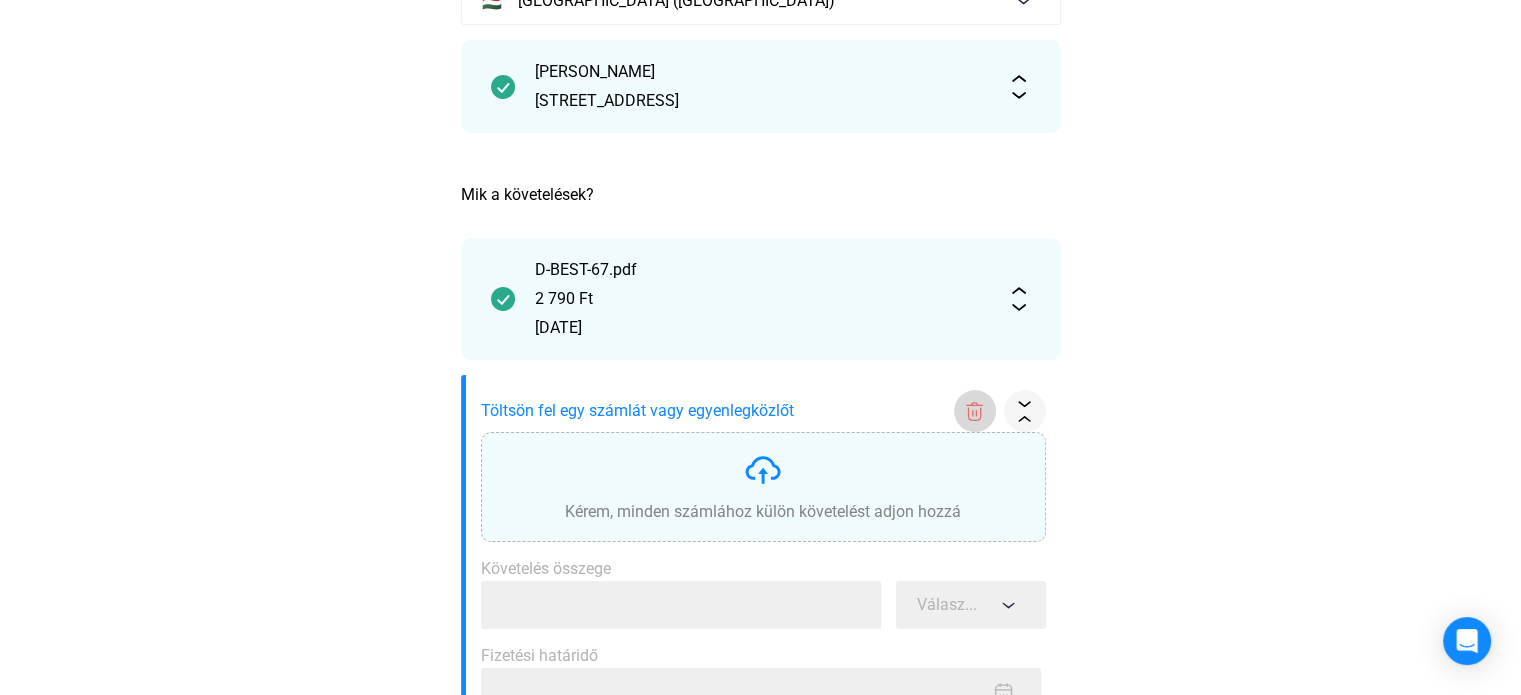 click 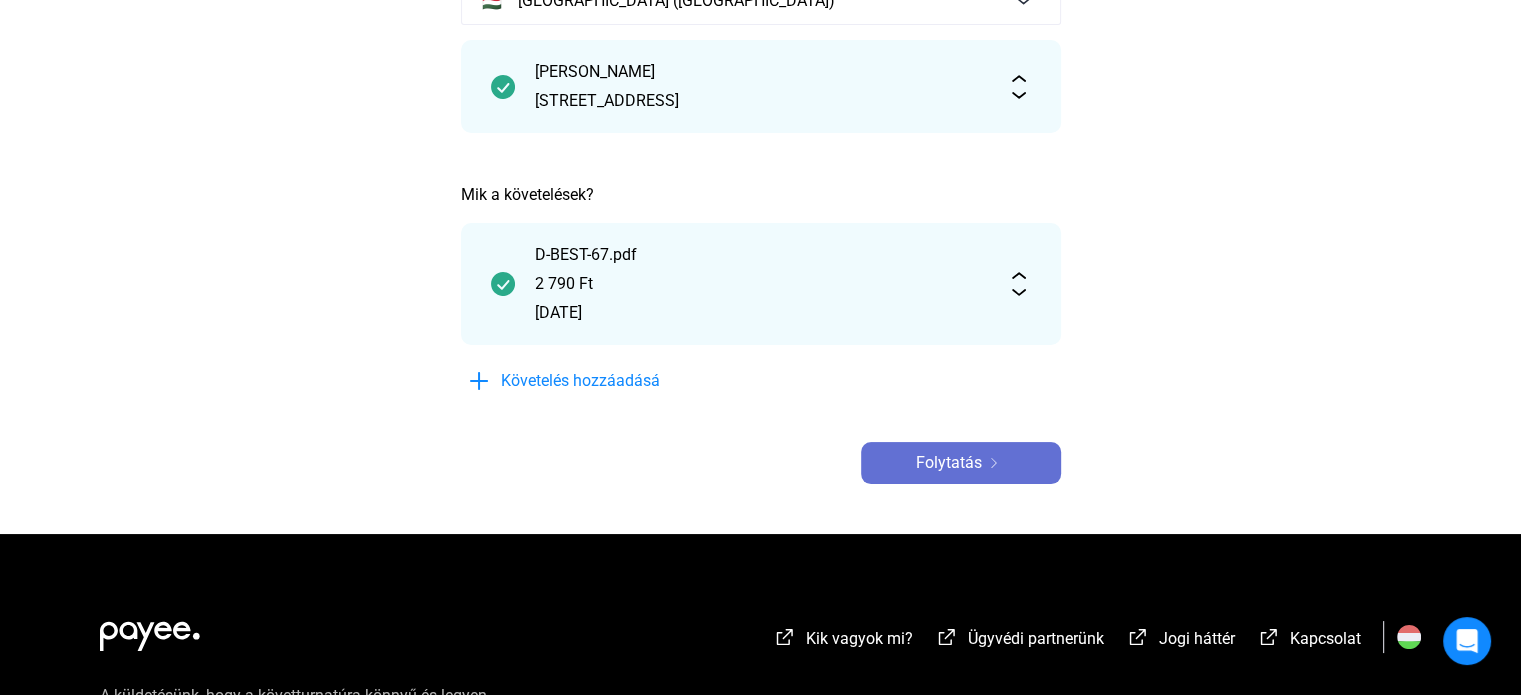 click on "Folytatás" 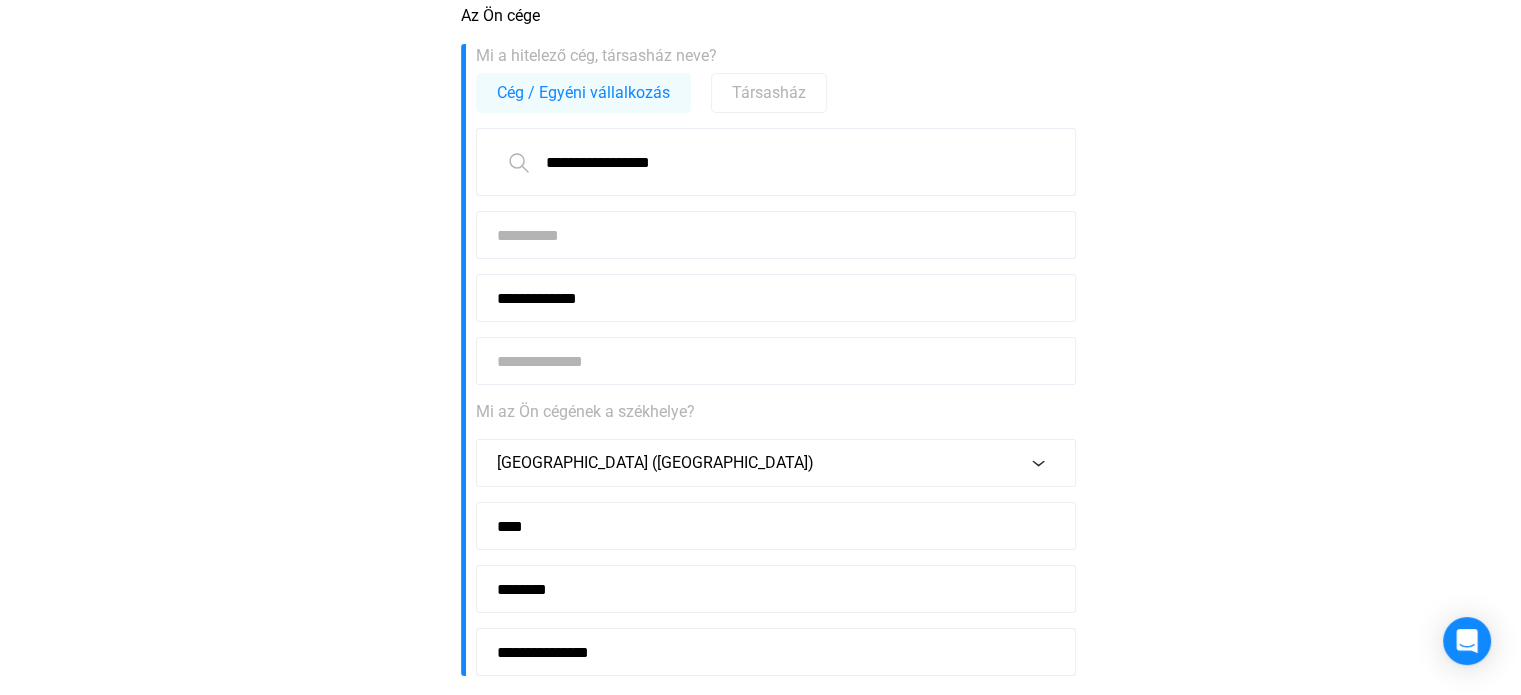 scroll, scrollTop: 154, scrollLeft: 0, axis: vertical 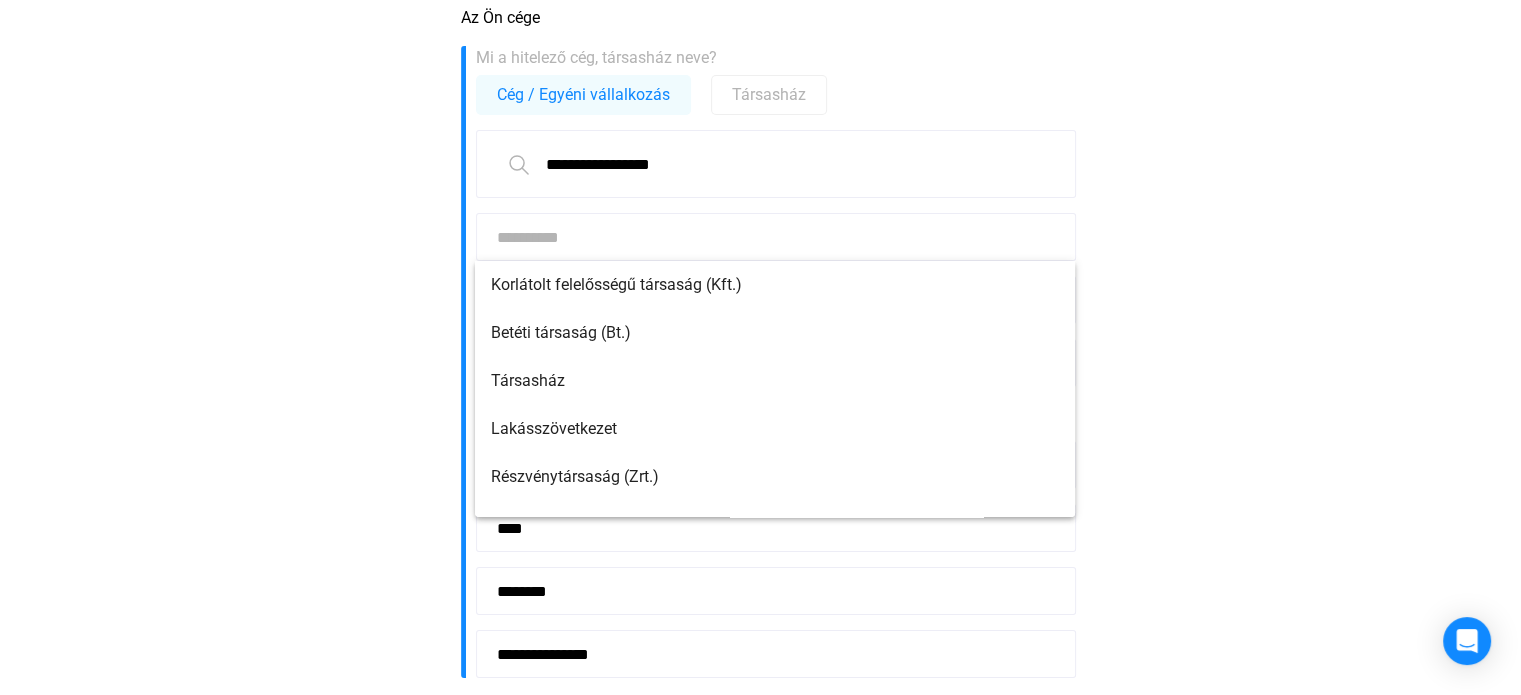click 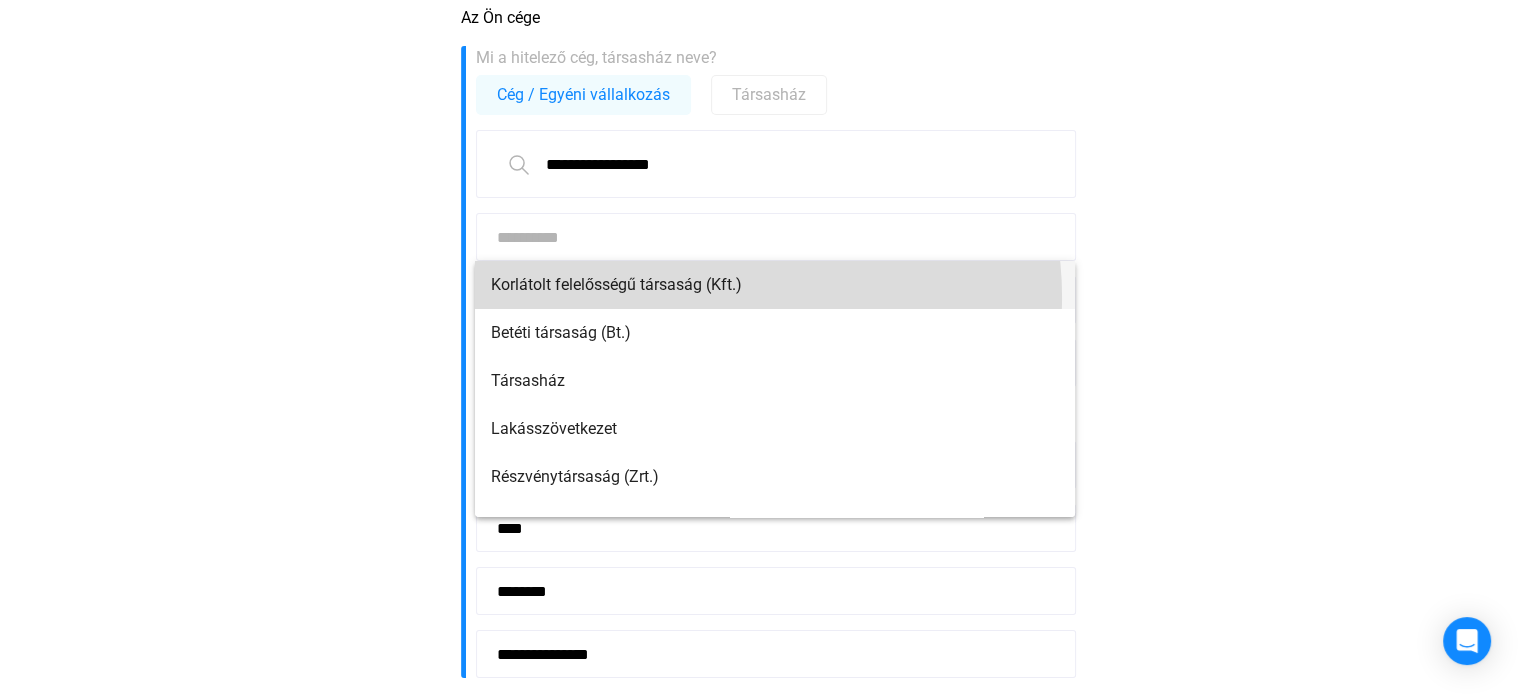 click on "Korlátolt felelősségű társaság (Kft.)" at bounding box center (775, 285) 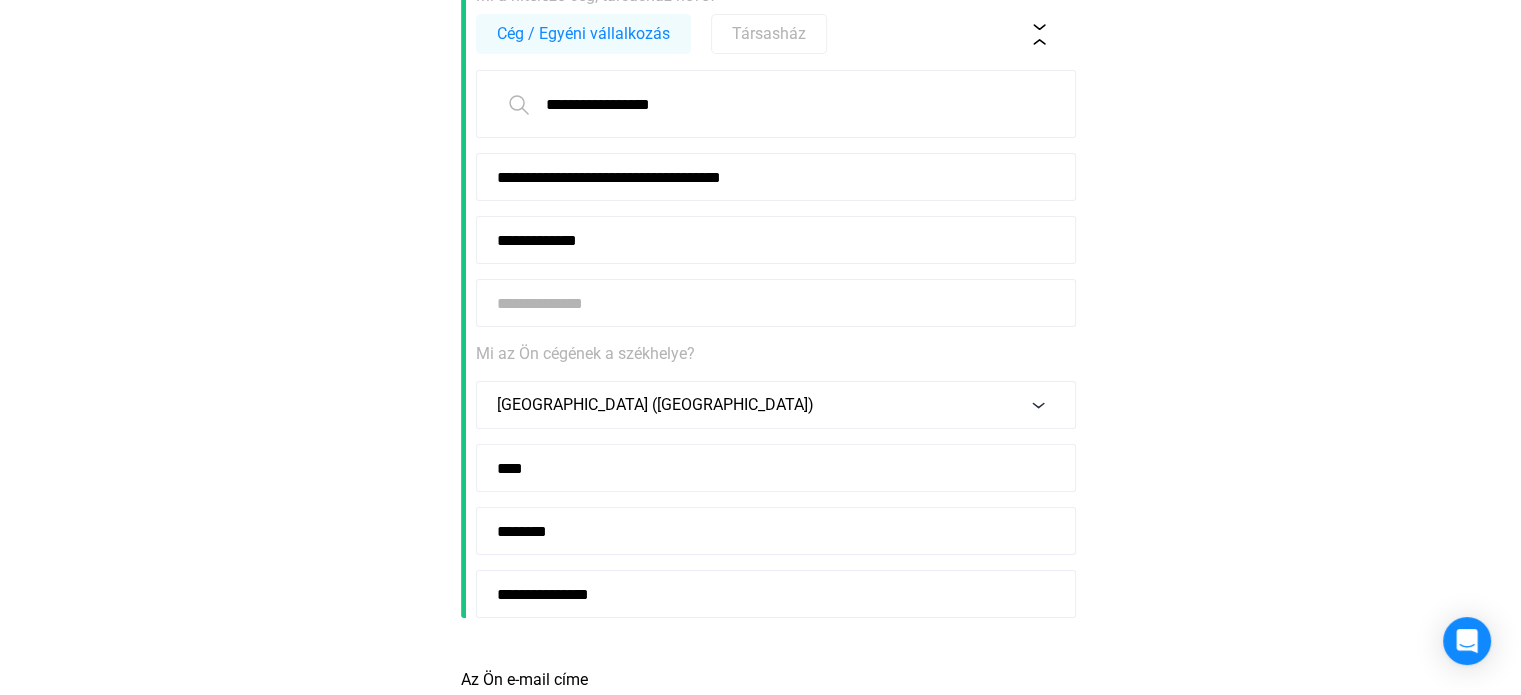 scroll, scrollTop: 175, scrollLeft: 0, axis: vertical 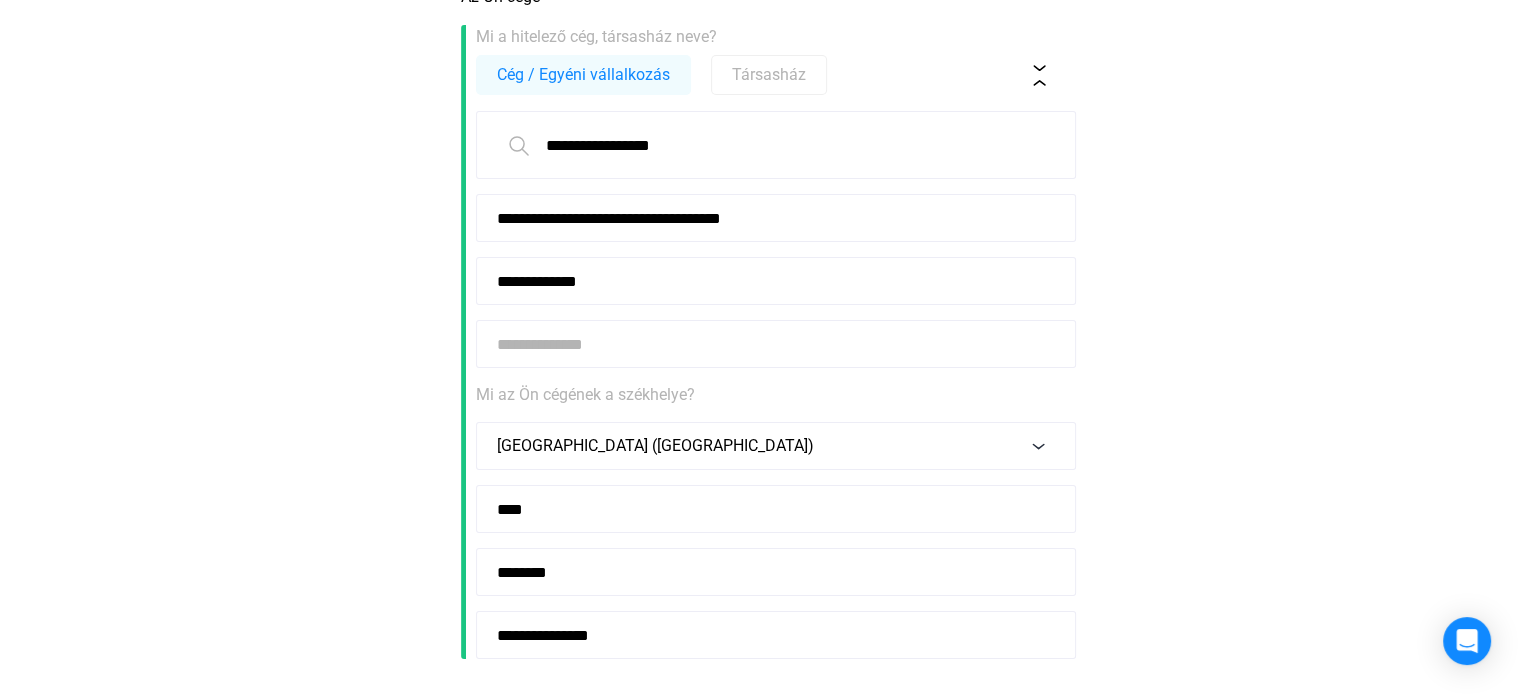 click 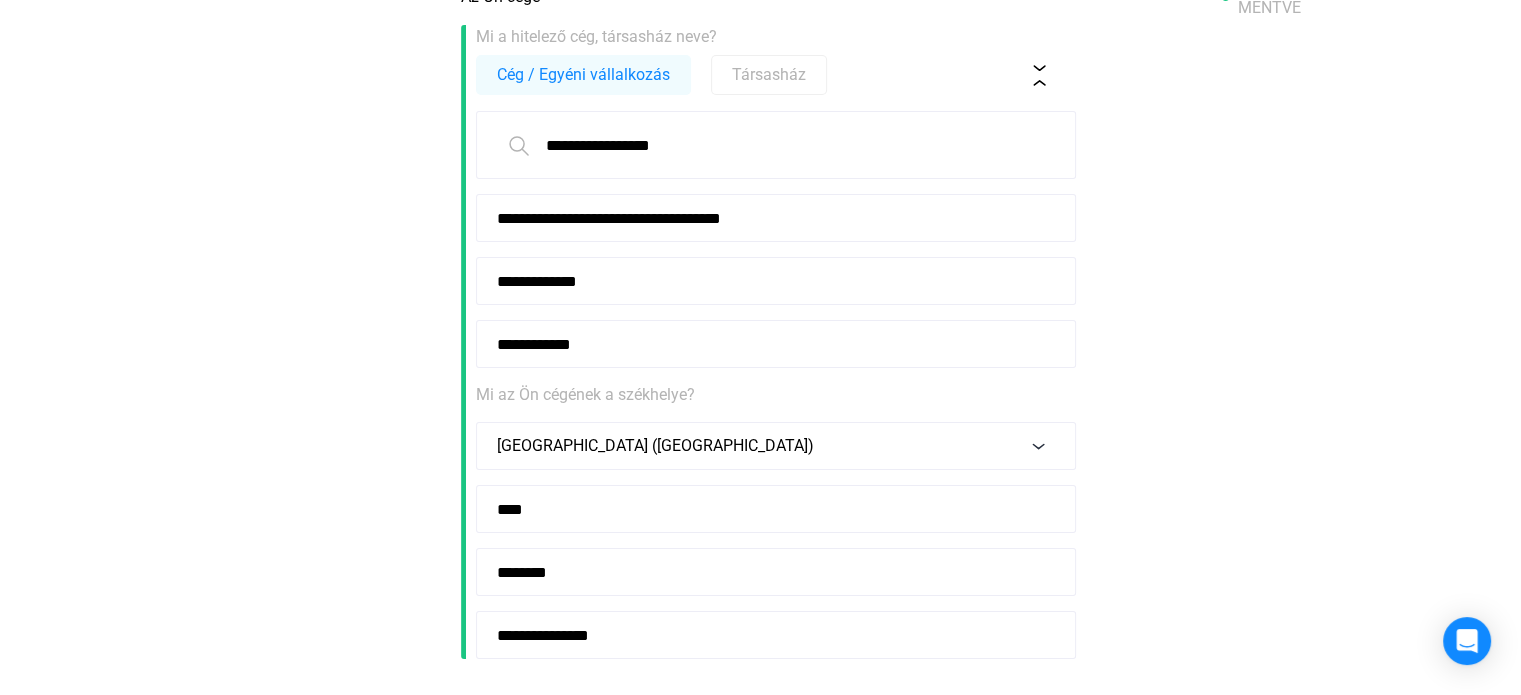 type on "**********" 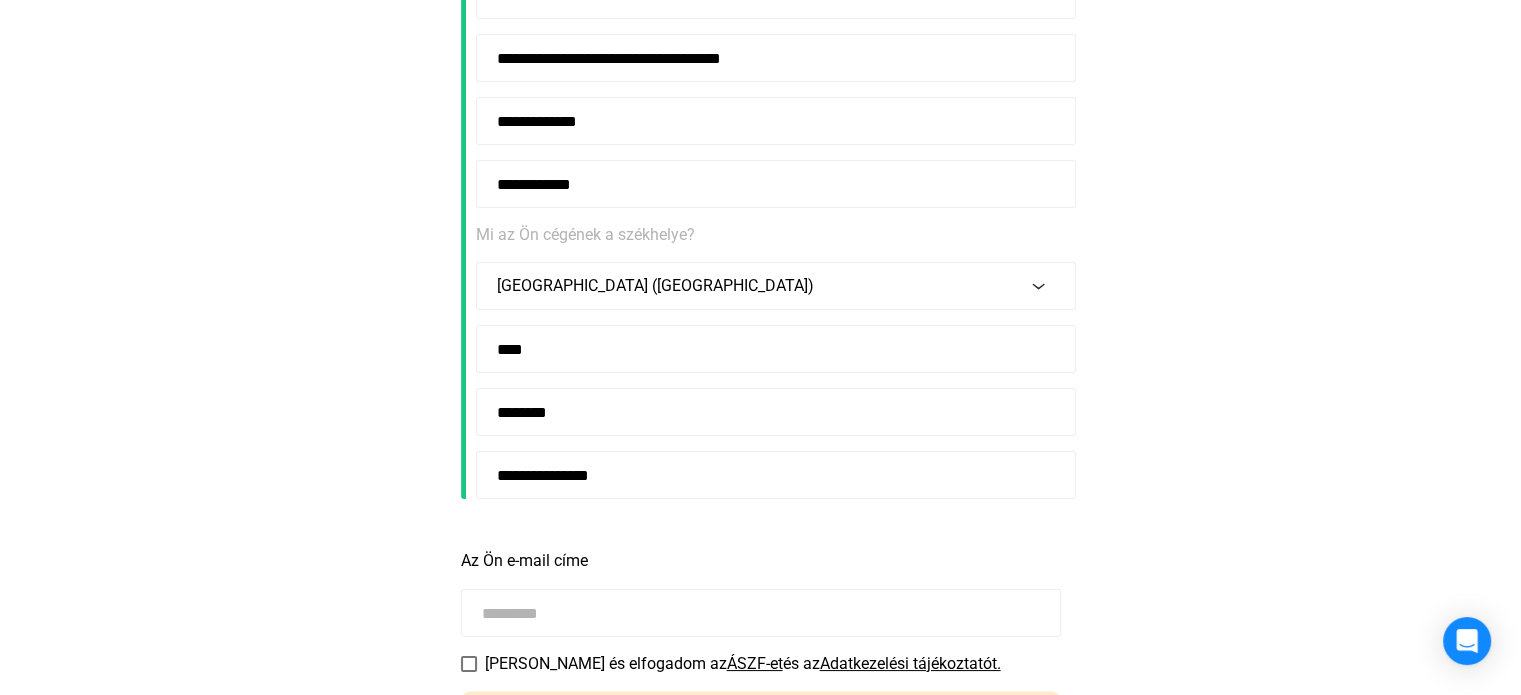 scroll, scrollTop: 375, scrollLeft: 0, axis: vertical 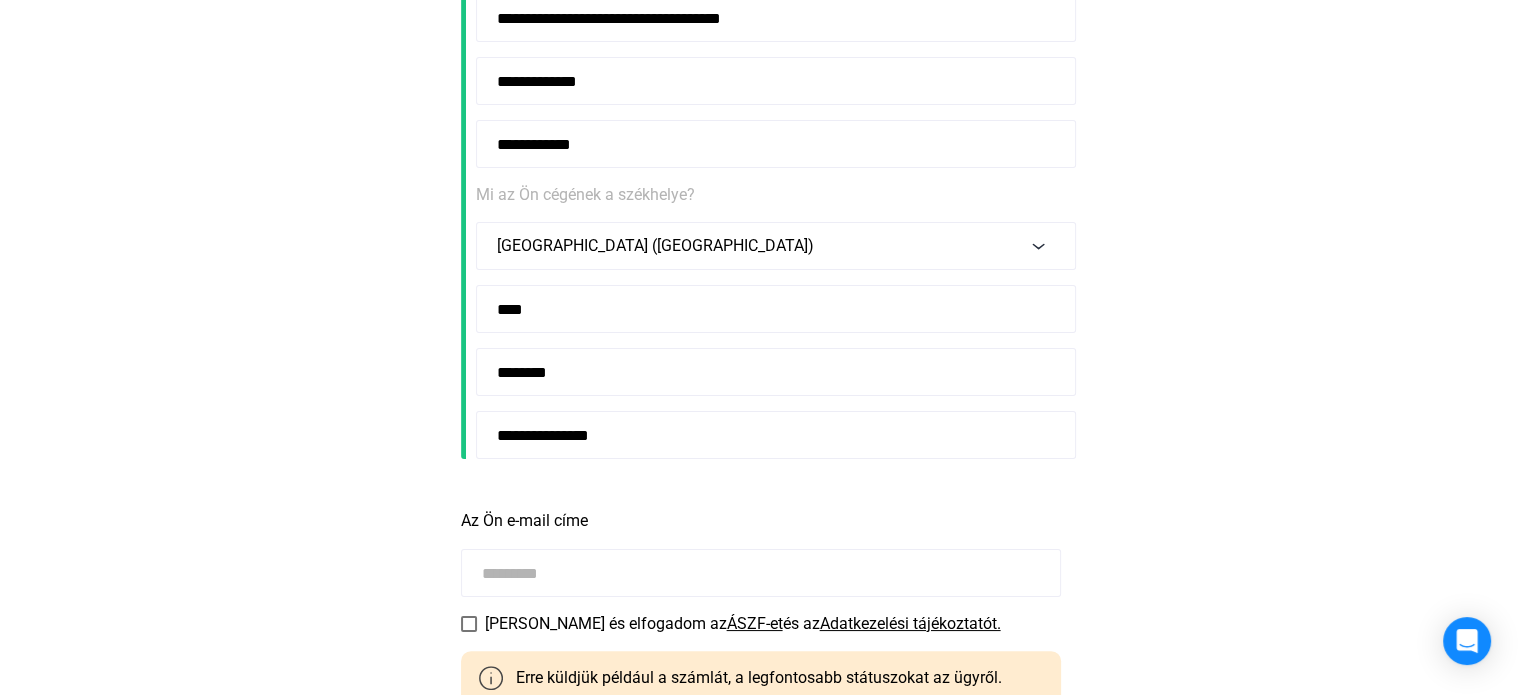 click on "Mi az Ön cégének a székhelye?" 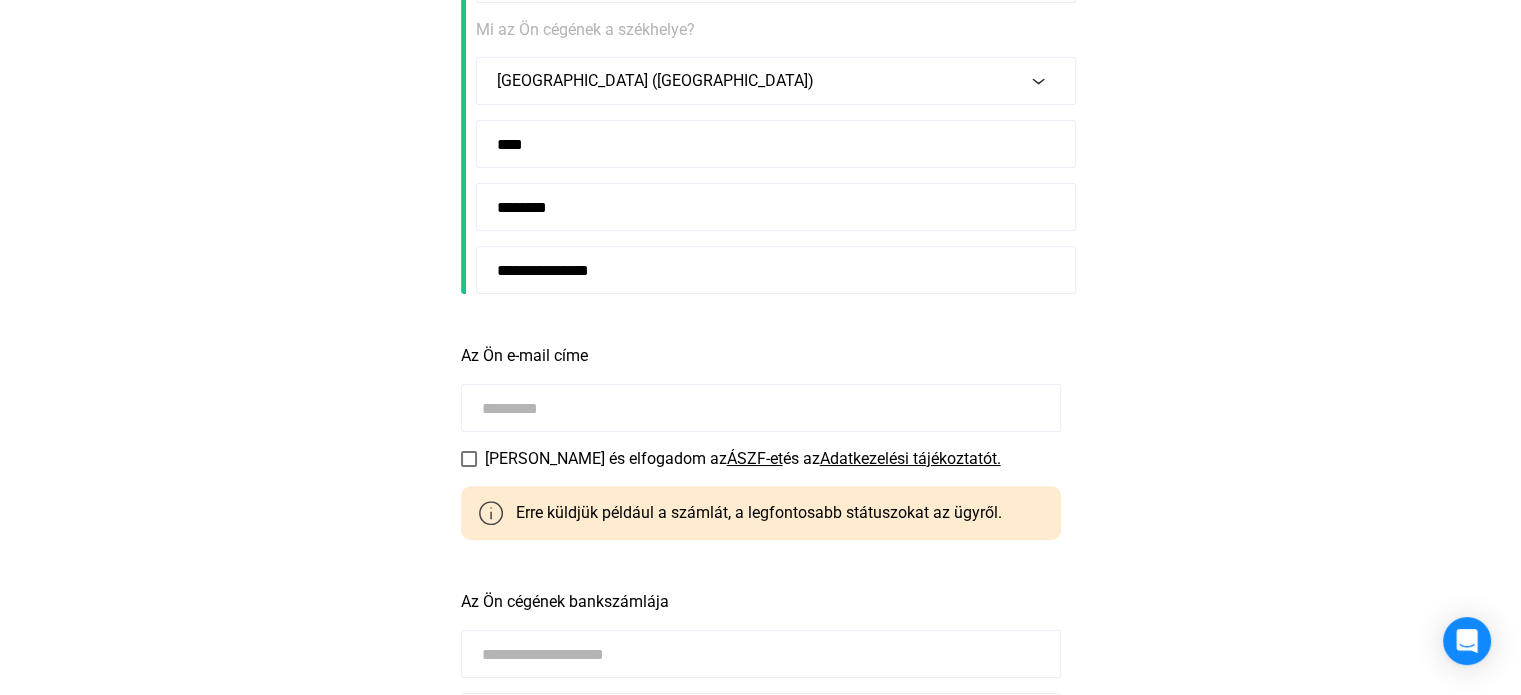 scroll, scrollTop: 605, scrollLeft: 0, axis: vertical 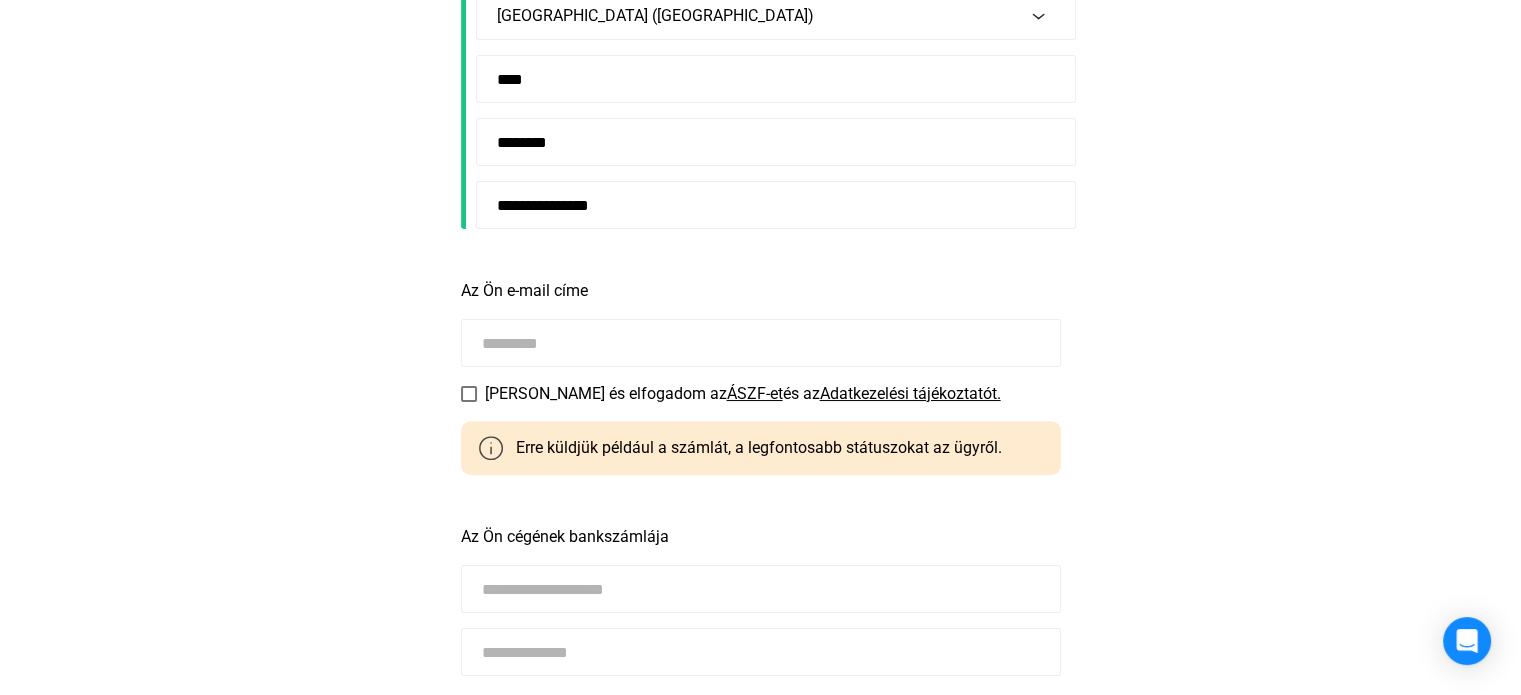 click 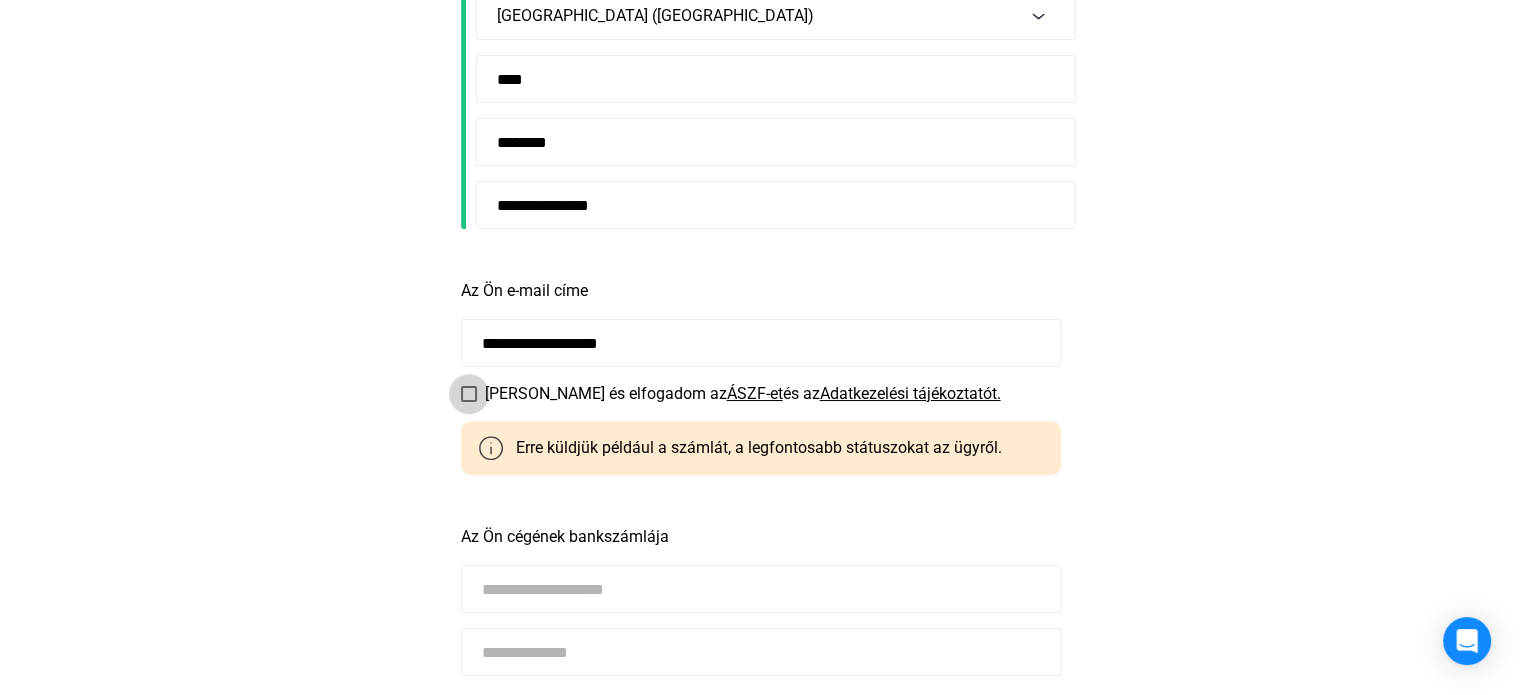 click at bounding box center (469, 394) 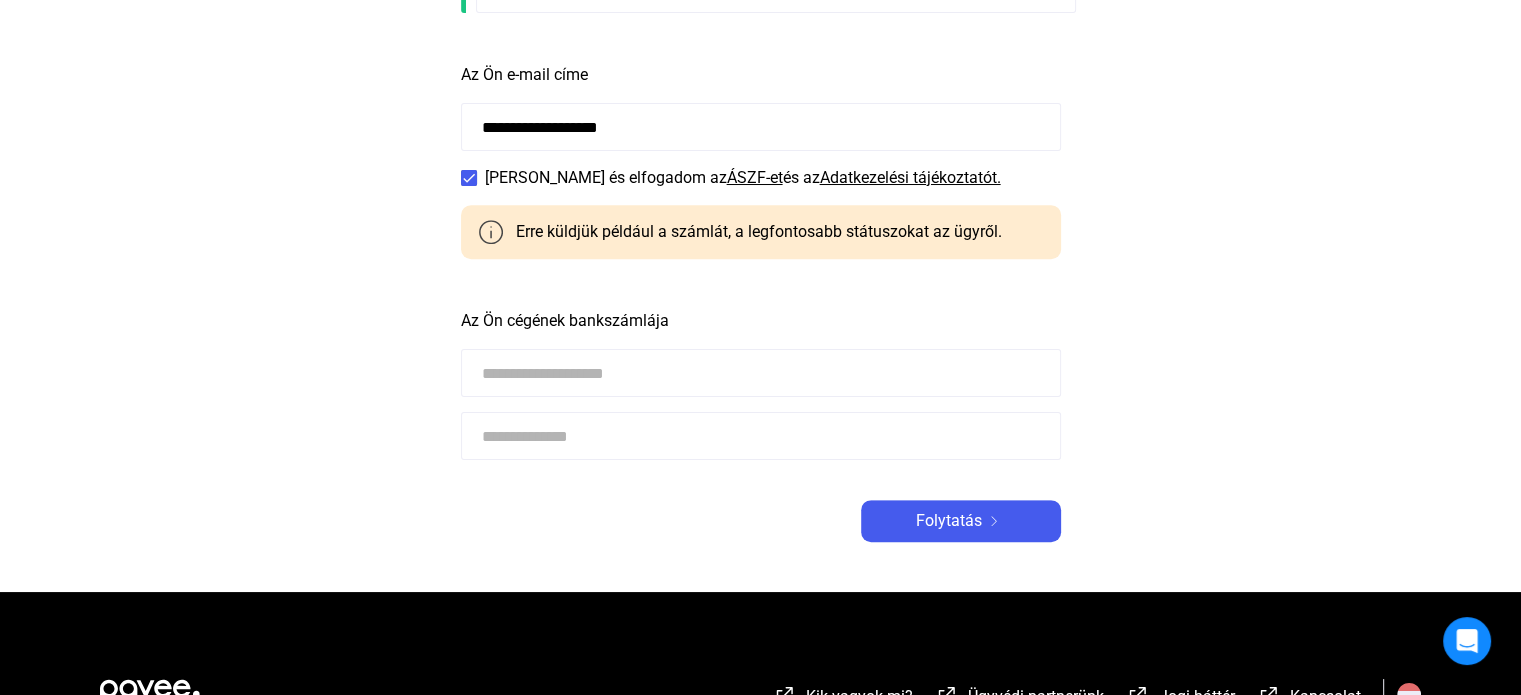 scroll, scrollTop: 824, scrollLeft: 0, axis: vertical 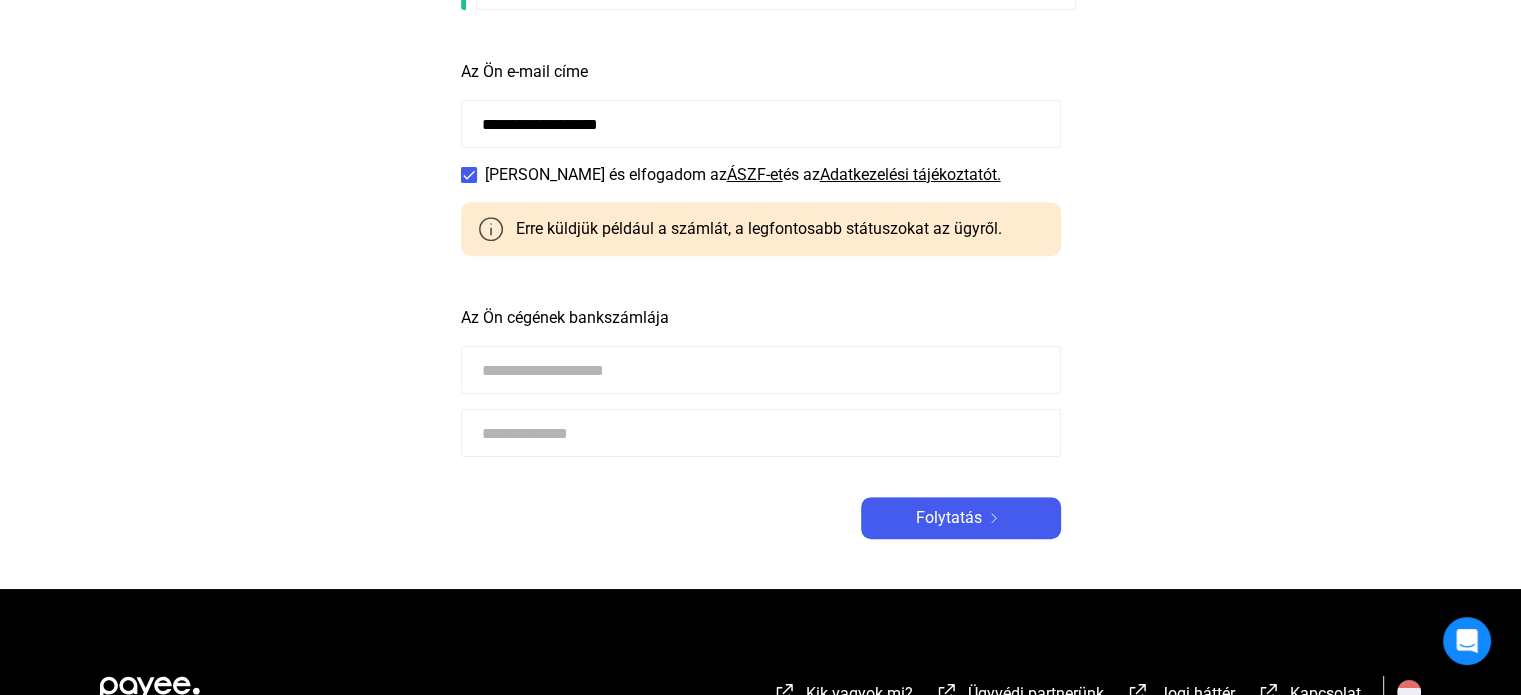 click 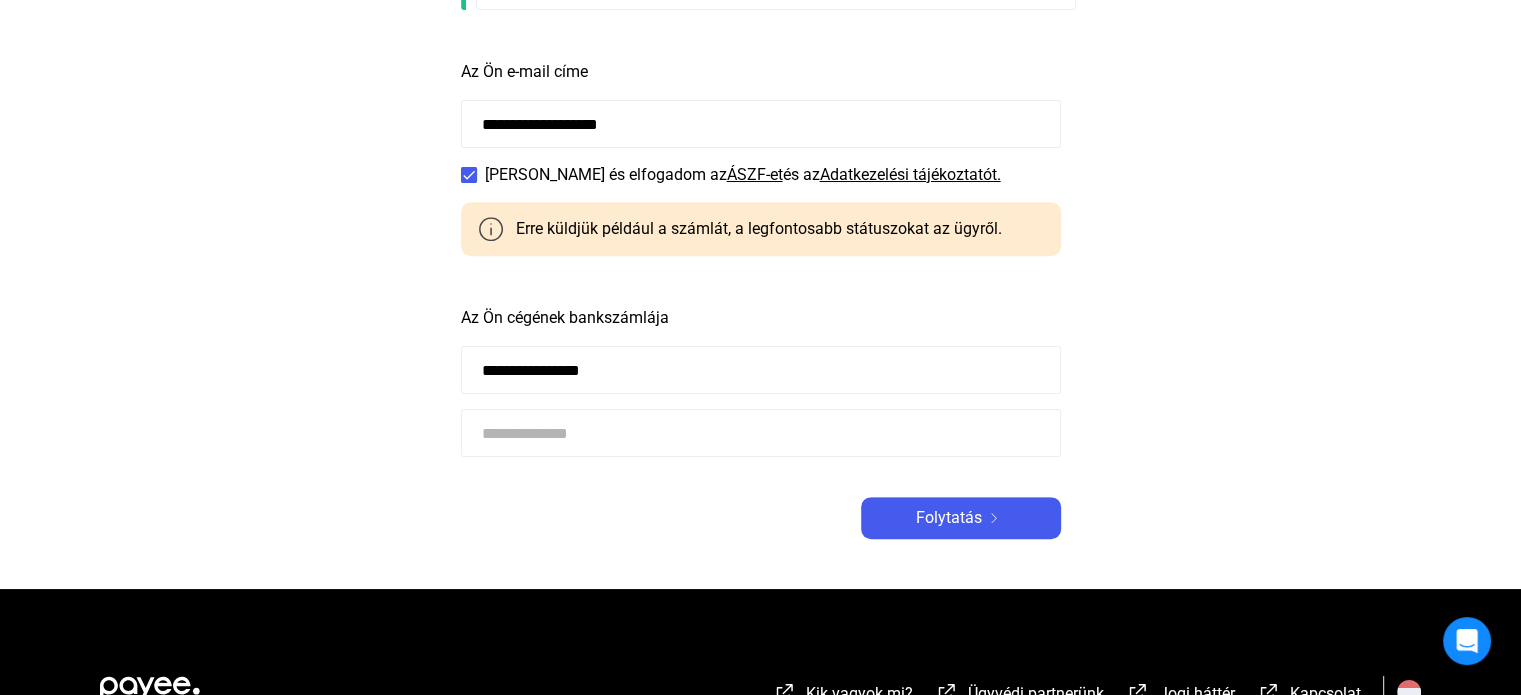 type on "**********" 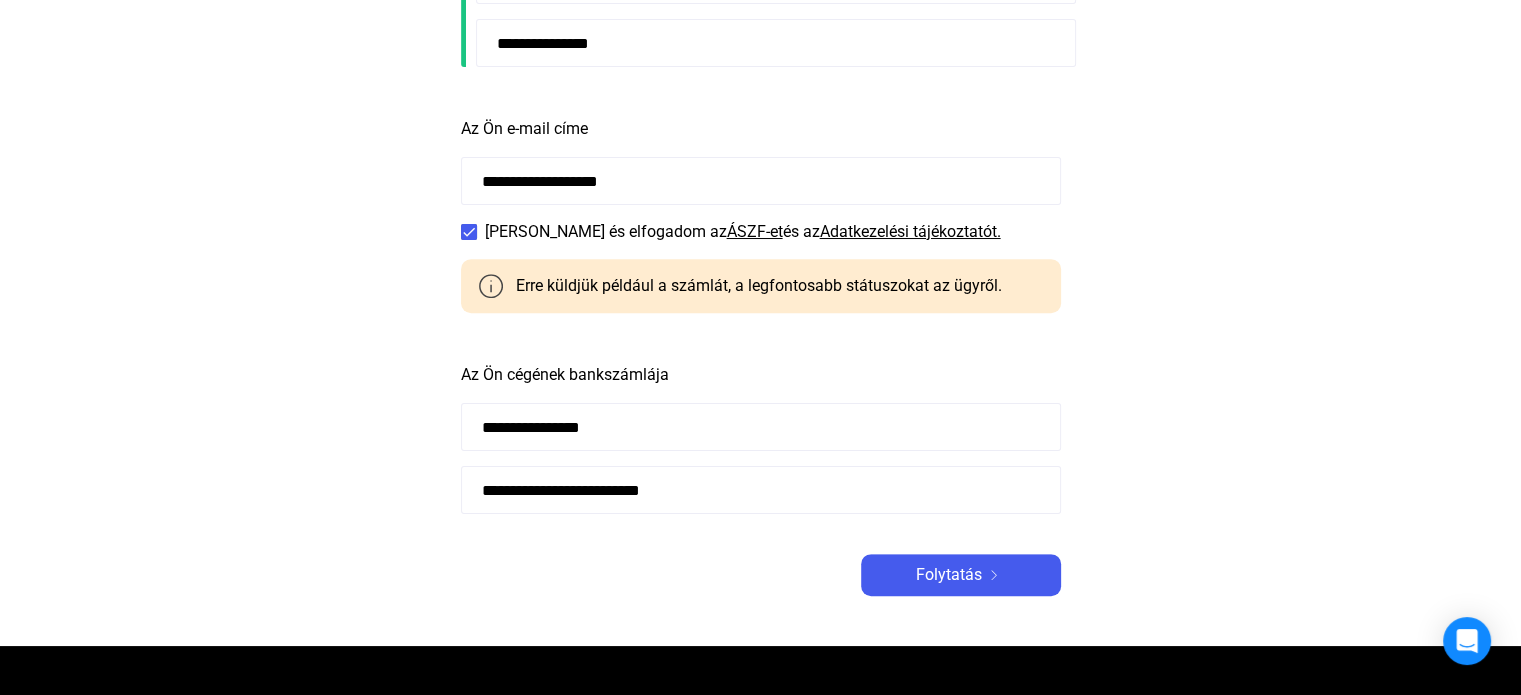 scroll, scrollTop: 1088, scrollLeft: 0, axis: vertical 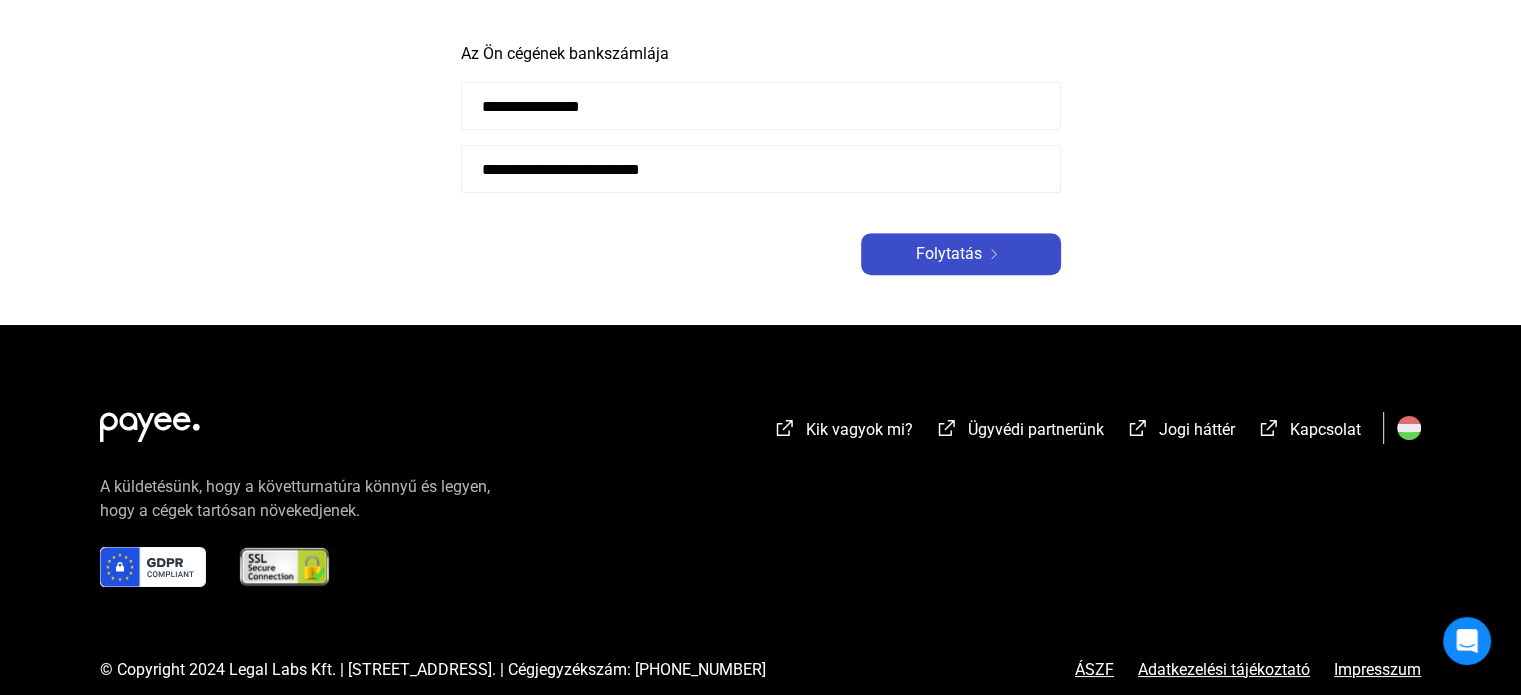 type on "**********" 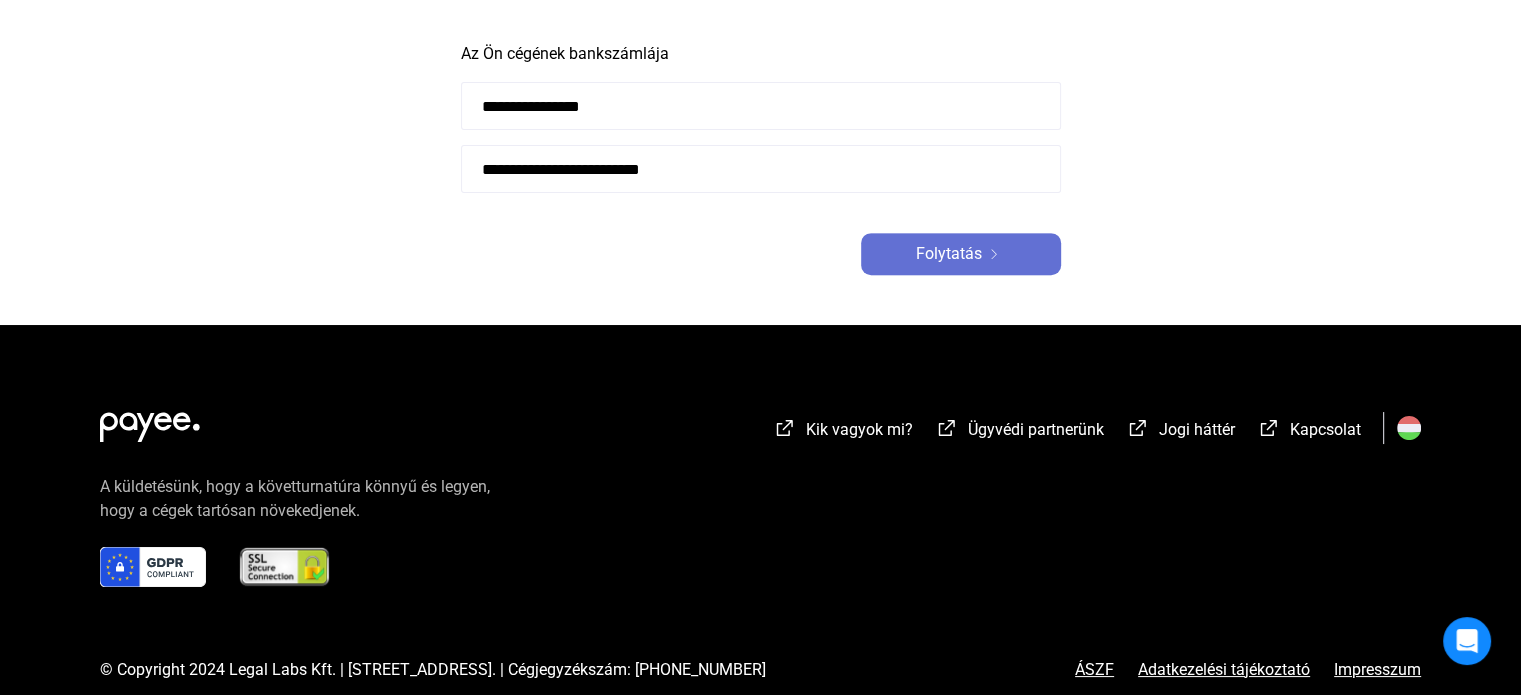 click on "Folytatás" 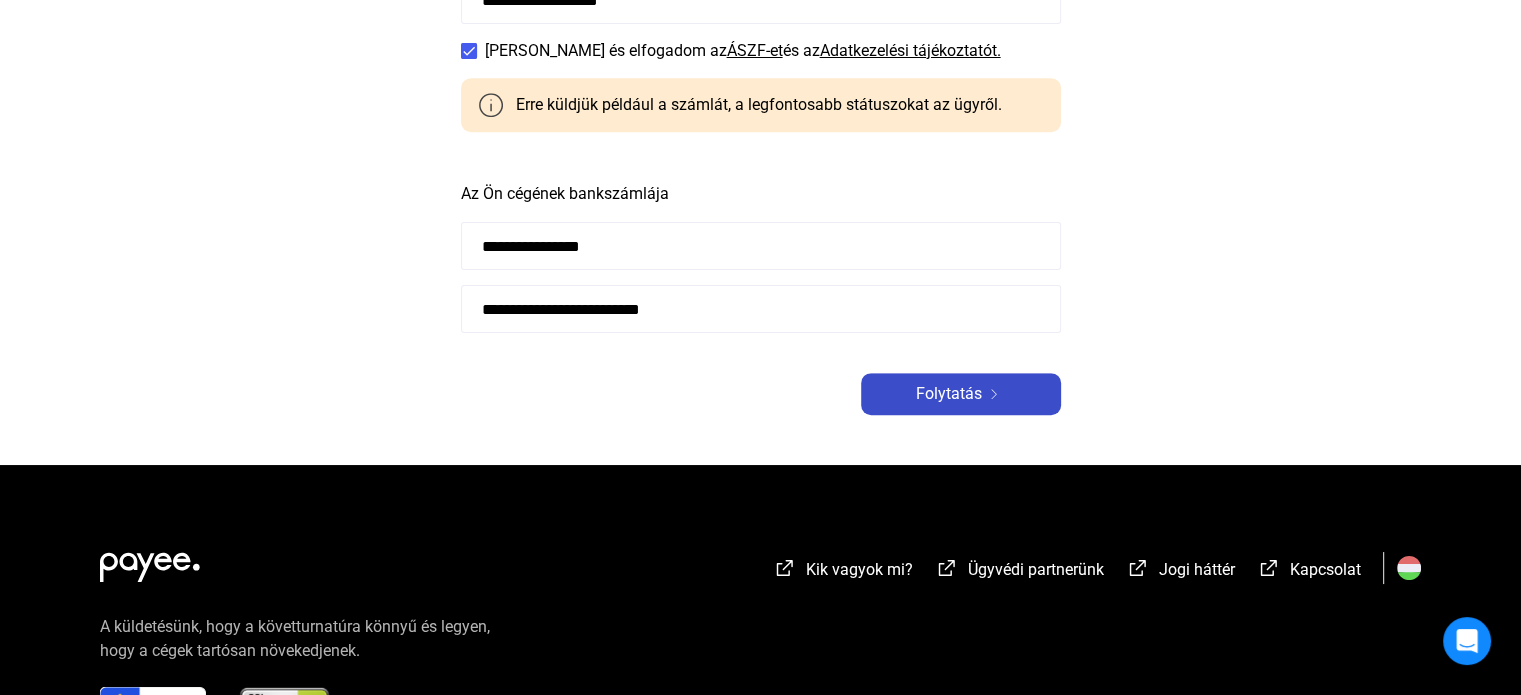 scroll, scrollTop: 1228, scrollLeft: 0, axis: vertical 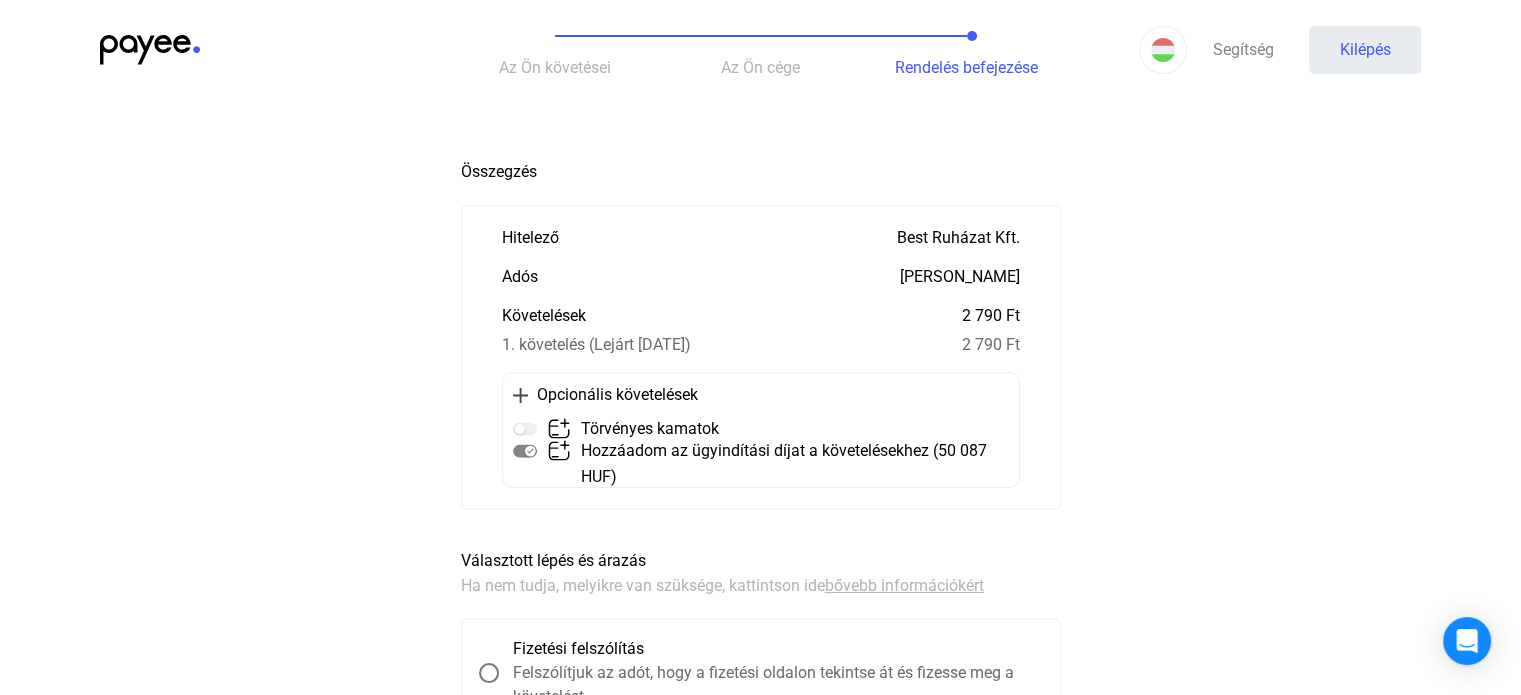 click 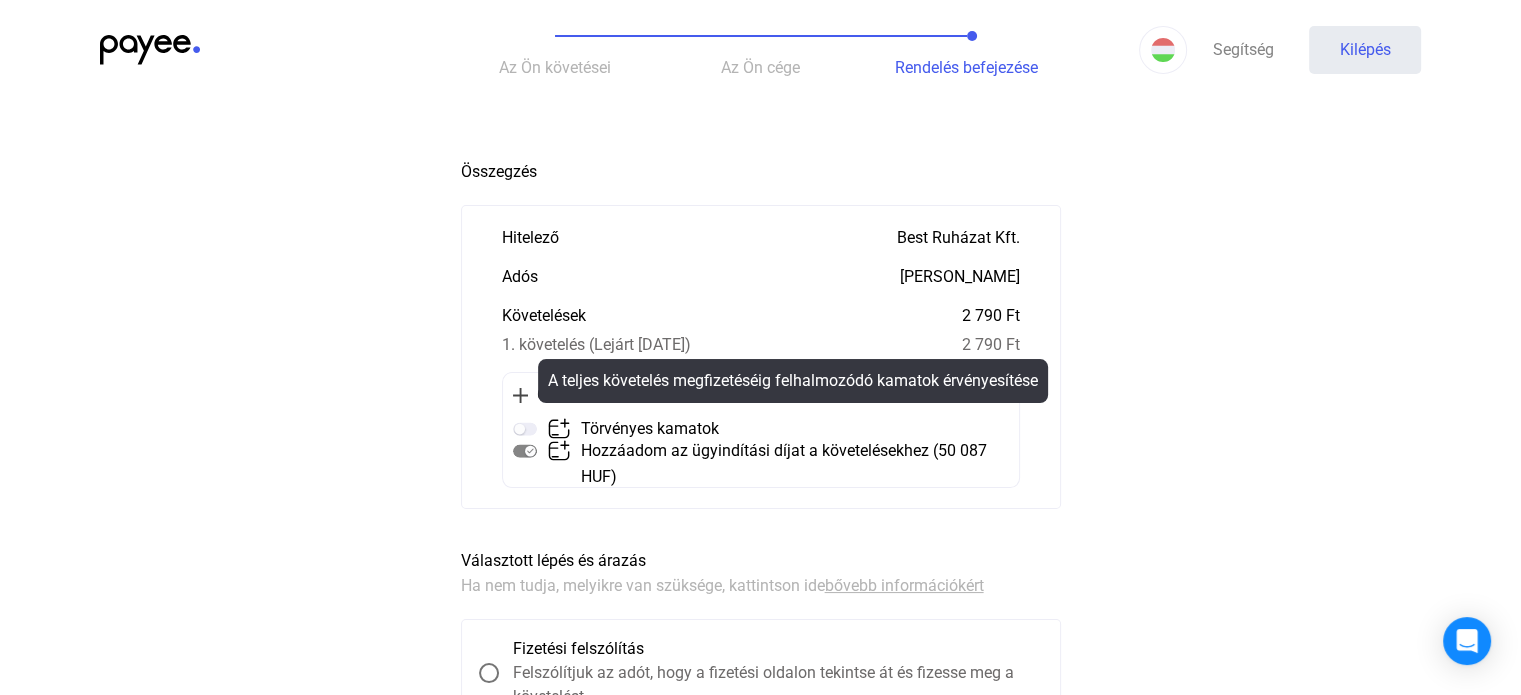 click 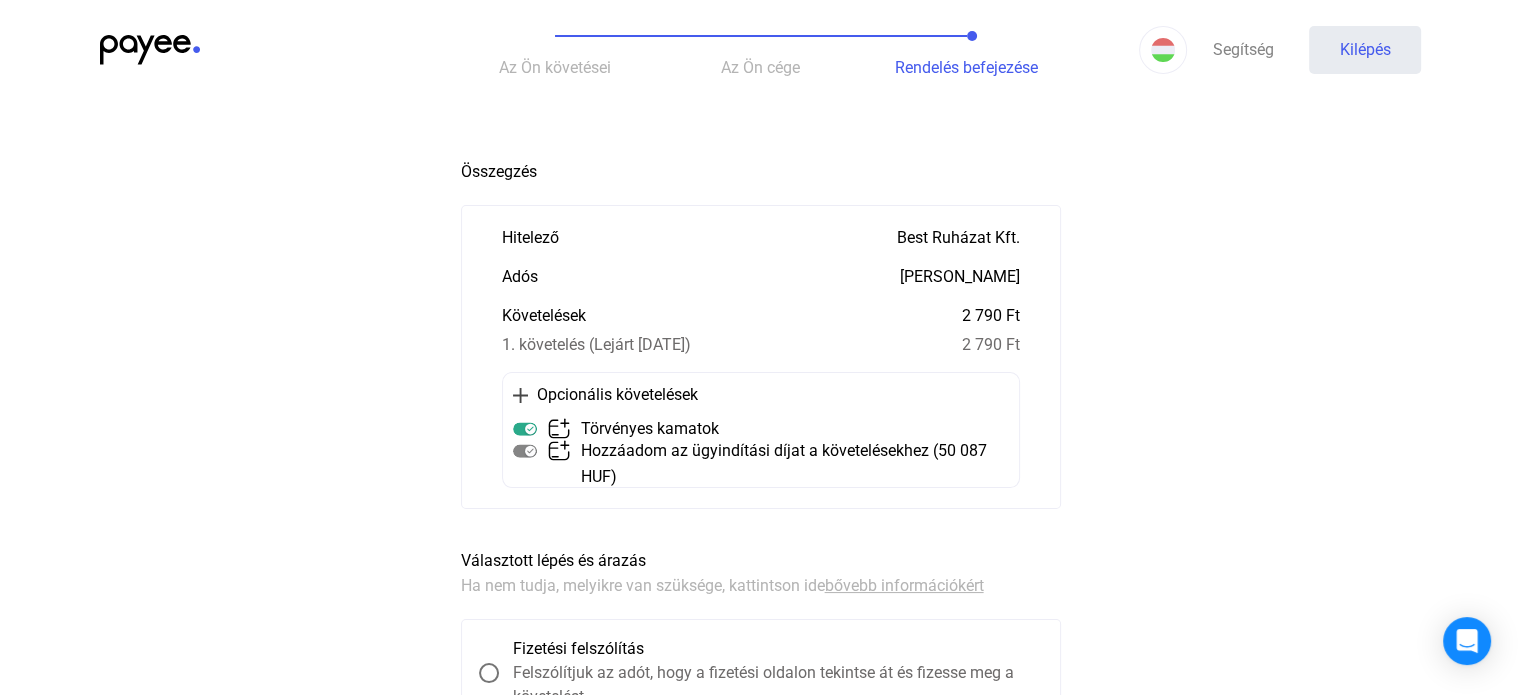 click on "Automatikusan mentve
Összegzés Hitelező Best Ruházat Kft. Adós [PERSON_NAME] Követelések 2 790 Ft 1. követelés (Lejárt [DATE]) 2 790 Ft   Opcionális követelések Törvényes kamatok Hozzáadom az ügyindítási díjat a követelésekhez (50 087 HUF) Választott lépés és árazás
Ha nem tudja, melyikre van szüksége, kattintson ide  bővebb információkért   Fizetési felszólítás Felszólítjuk az adót, hogy a fizetési oldalon tekintse át és fizesse meg a követelést   Ügyvédi szint Ügyvédi postai levélben hívjuk fel az adót a követelés megfizetésére   Fizetési meghagyás és végrehajtás Hivatalos eljárásban hívja fel a közjegyzőt az adóst a fizetésre Ajánlott Fizetendő ügyindítási díj 50 087 Ft Ügyindítási díj 29 990 Ft + ÁFA  38 087 Ft Eljárási díj (Minimum 12 000 Ft, 3%)  12 000 Ft Teljes követelés 52 882 Ft [PERSON_NAME] adósnak összesen ennyit kell megfizetnie Válasz fizetési mód   Bankkártyával fizettek" 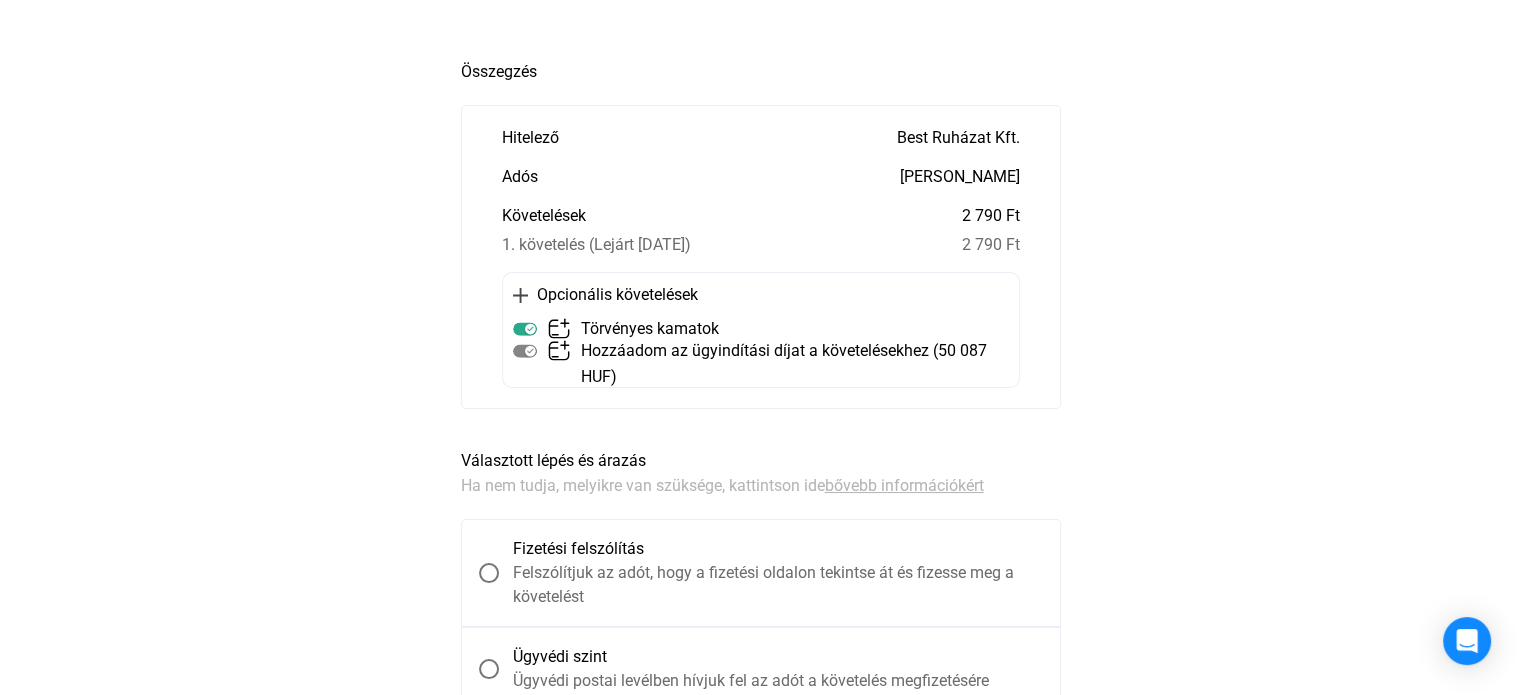 scroll, scrollTop: 0, scrollLeft: 0, axis: both 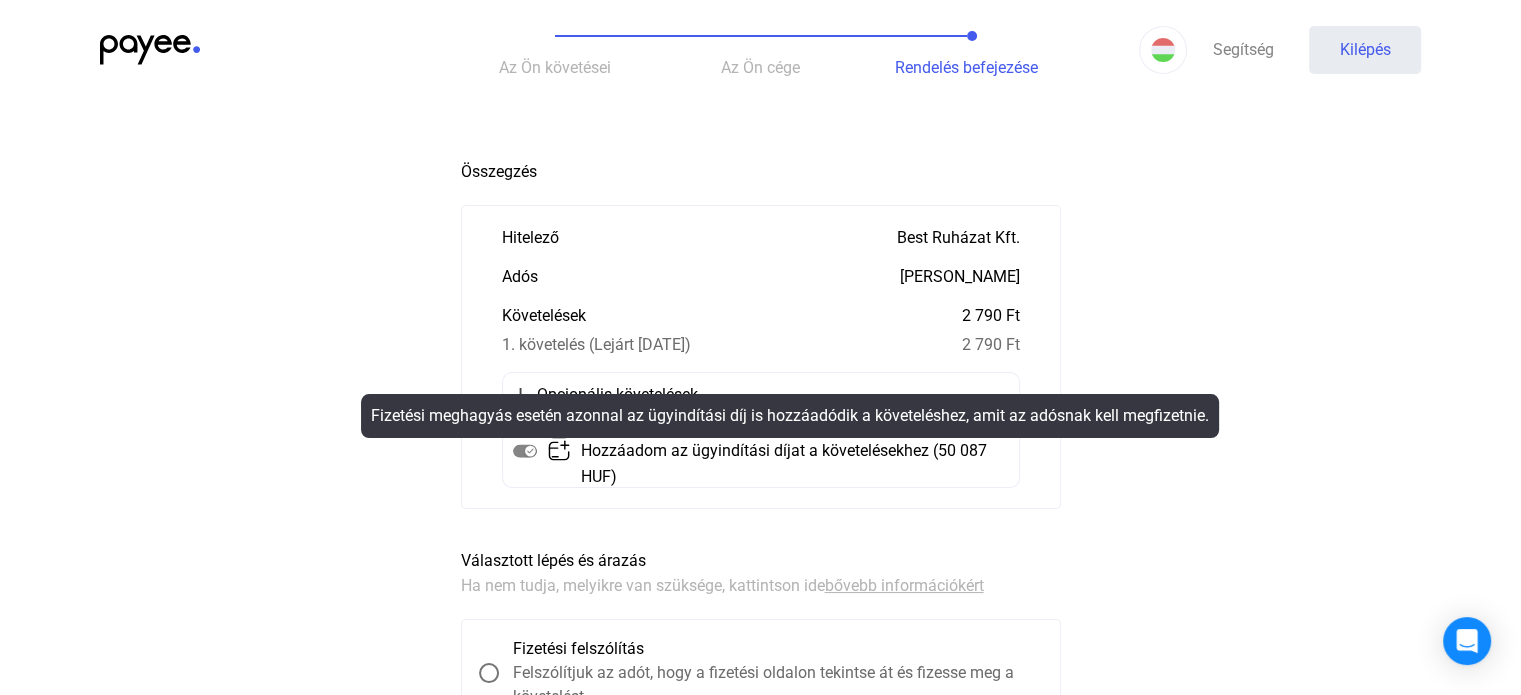 click on "Fizetési meghagyás esetén azonnal az ügyindítási díj is hozzáadódik a követeléshez, amit az adósnak kell megfizetnie." at bounding box center (790, 416) 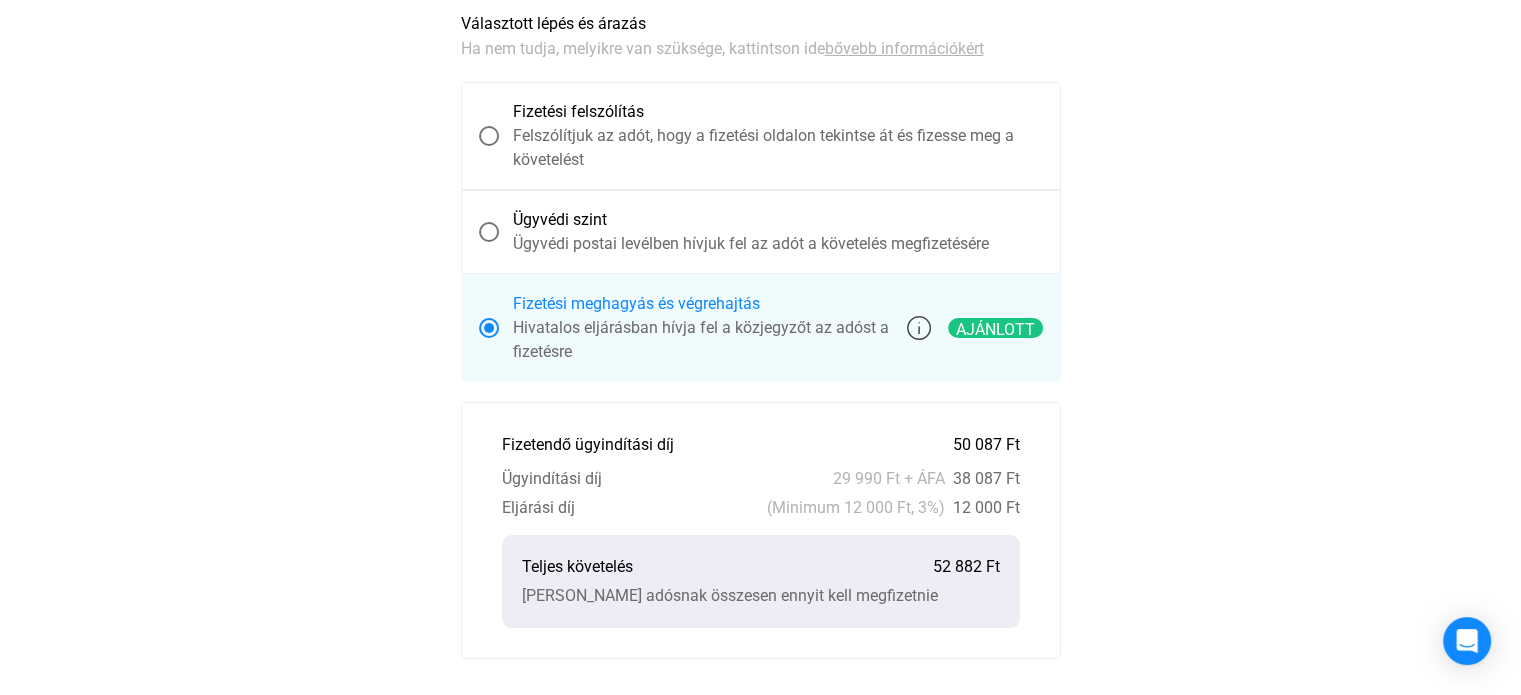 scroll, scrollTop: 552, scrollLeft: 0, axis: vertical 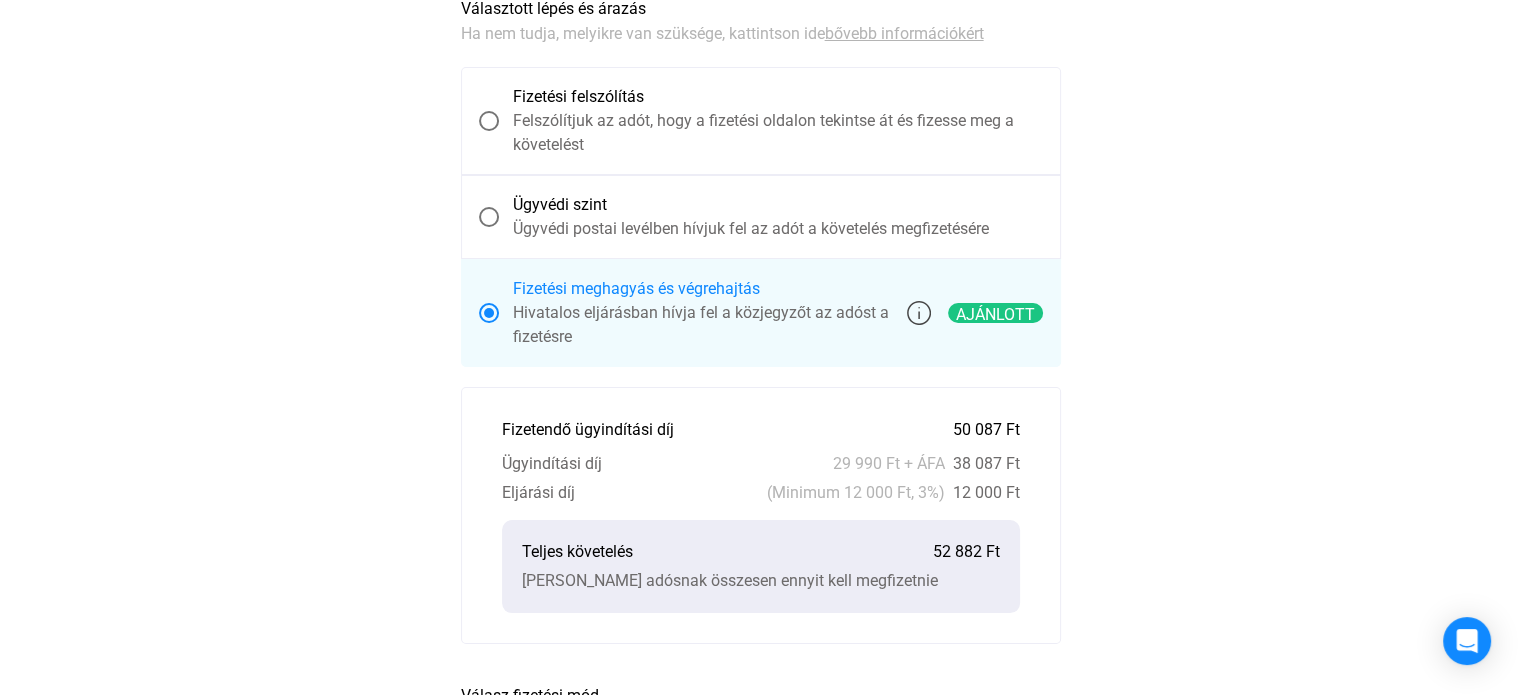 click at bounding box center (489, 121) 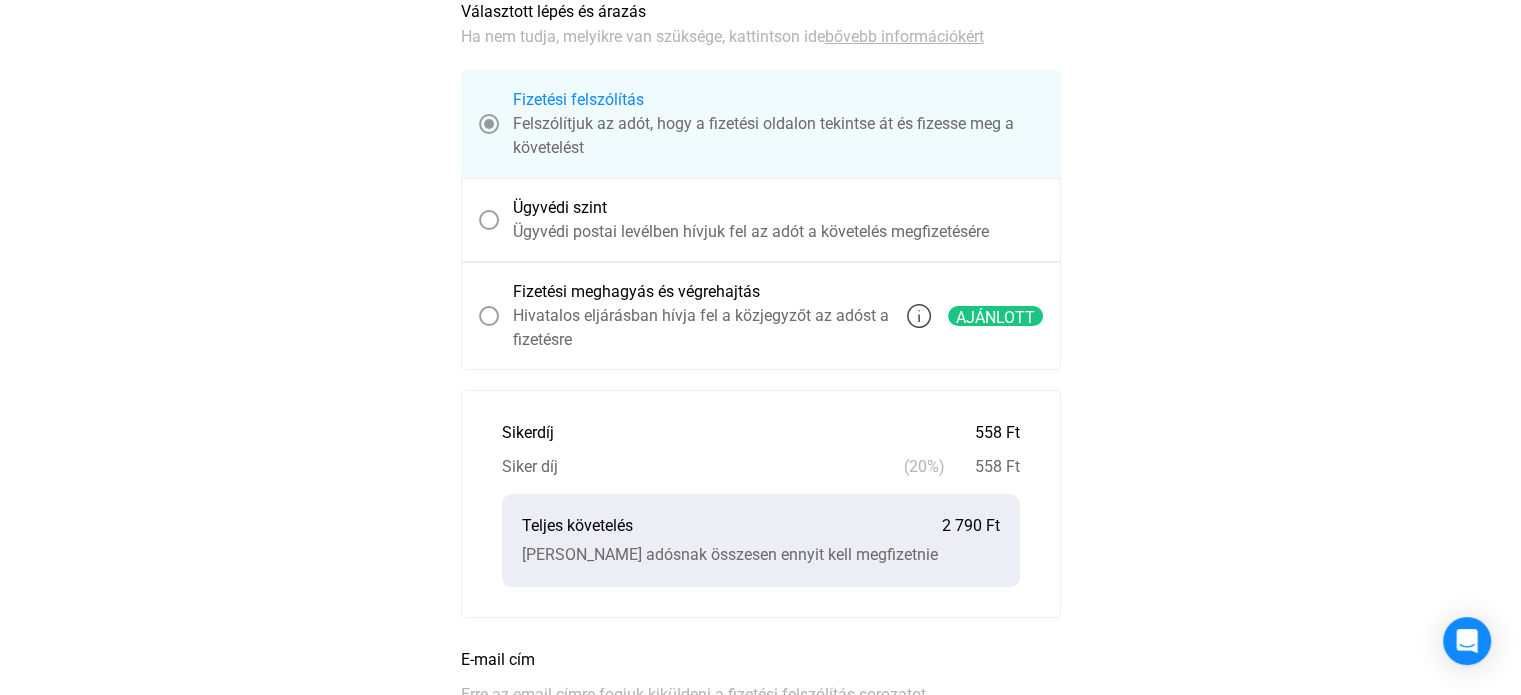 scroll, scrollTop: 422, scrollLeft: 0, axis: vertical 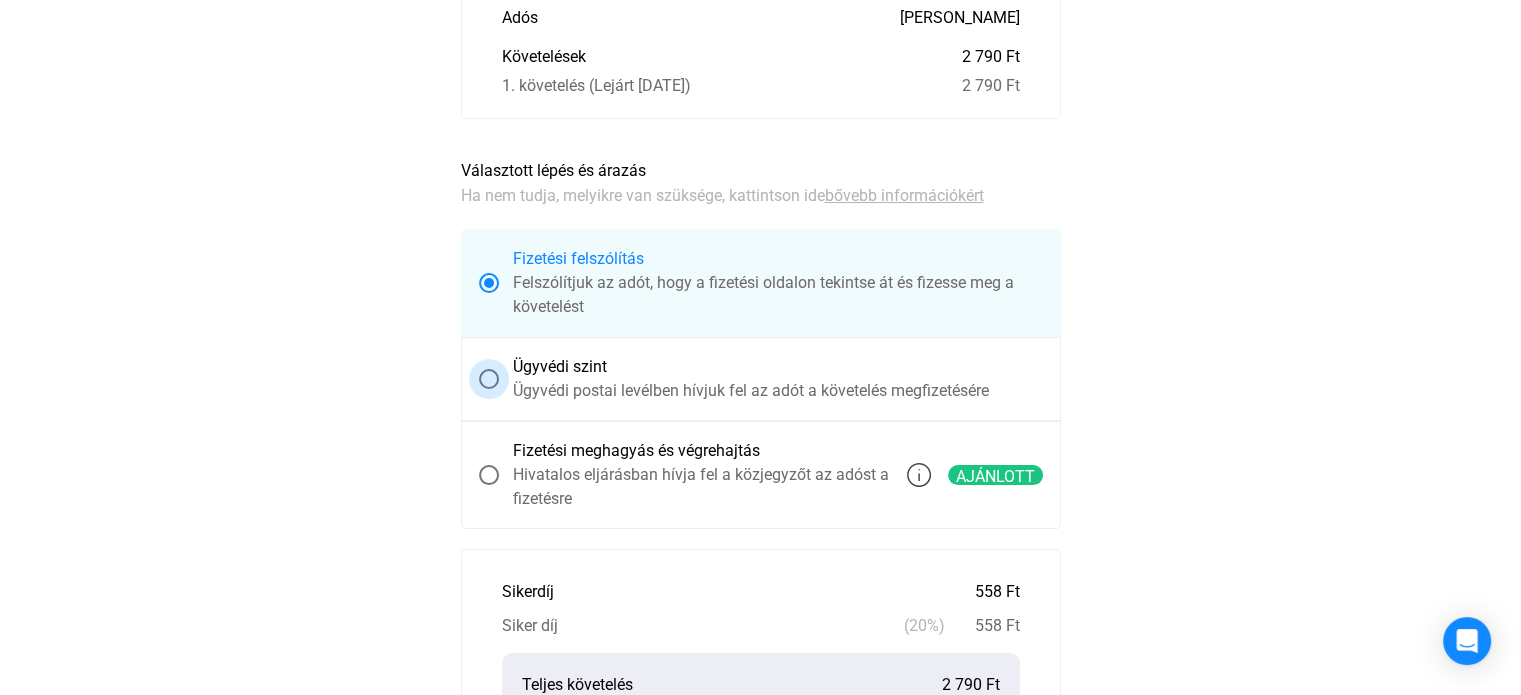click at bounding box center [489, 379] 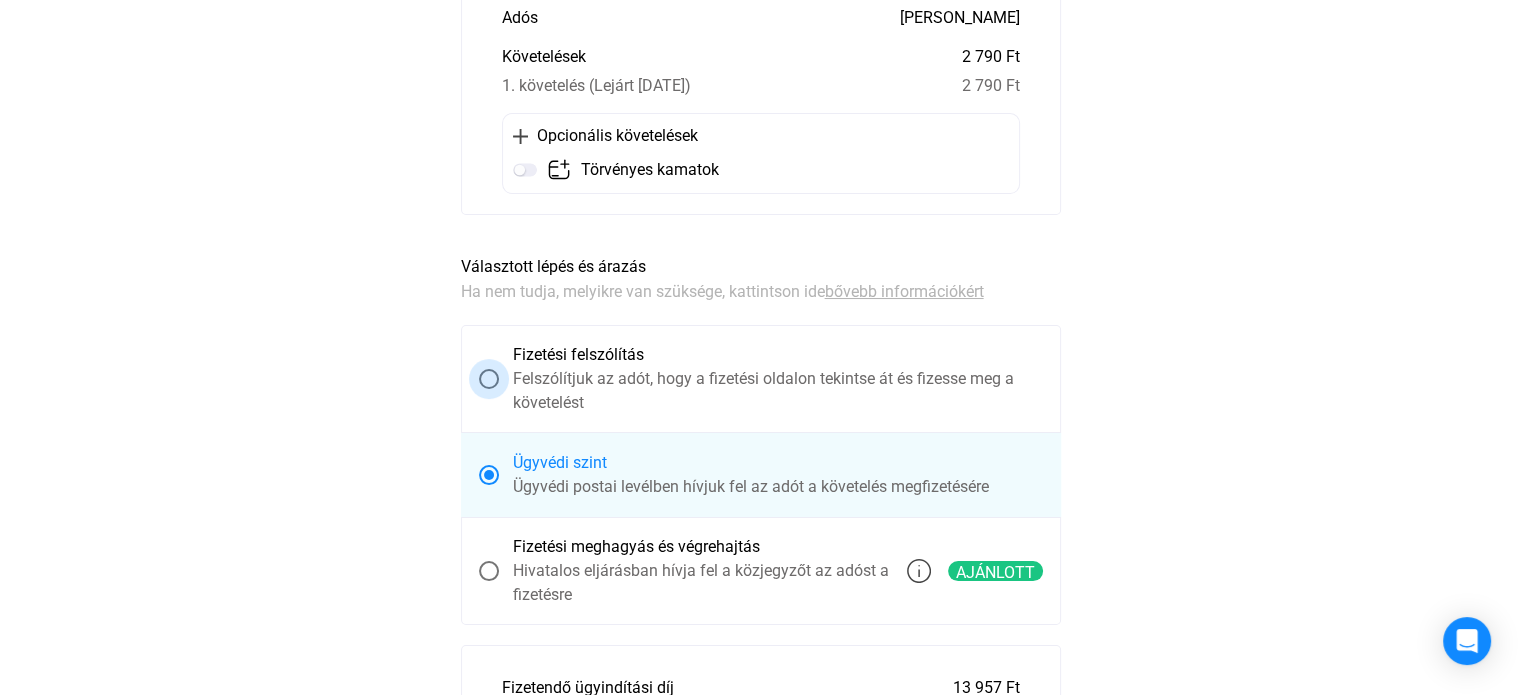 click at bounding box center [488, 379] 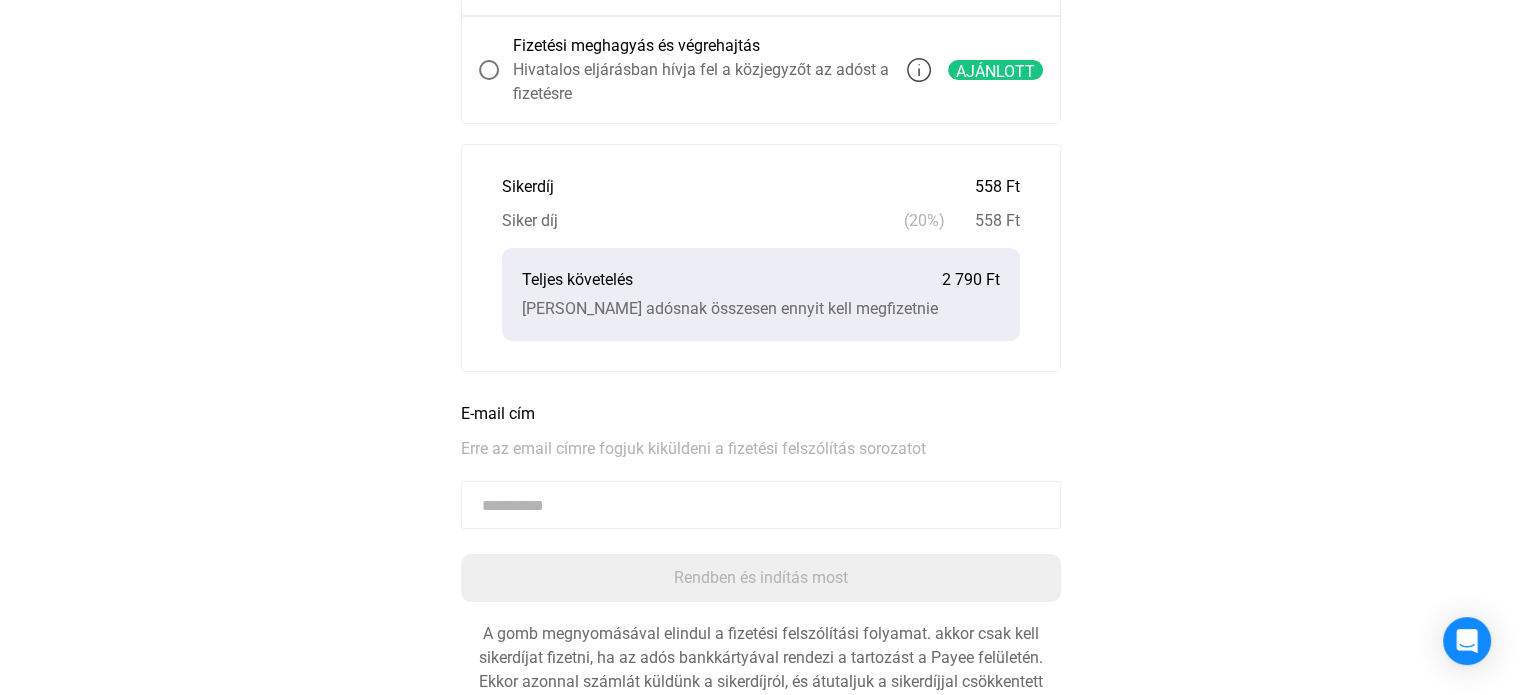 scroll, scrollTop: 259, scrollLeft: 0, axis: vertical 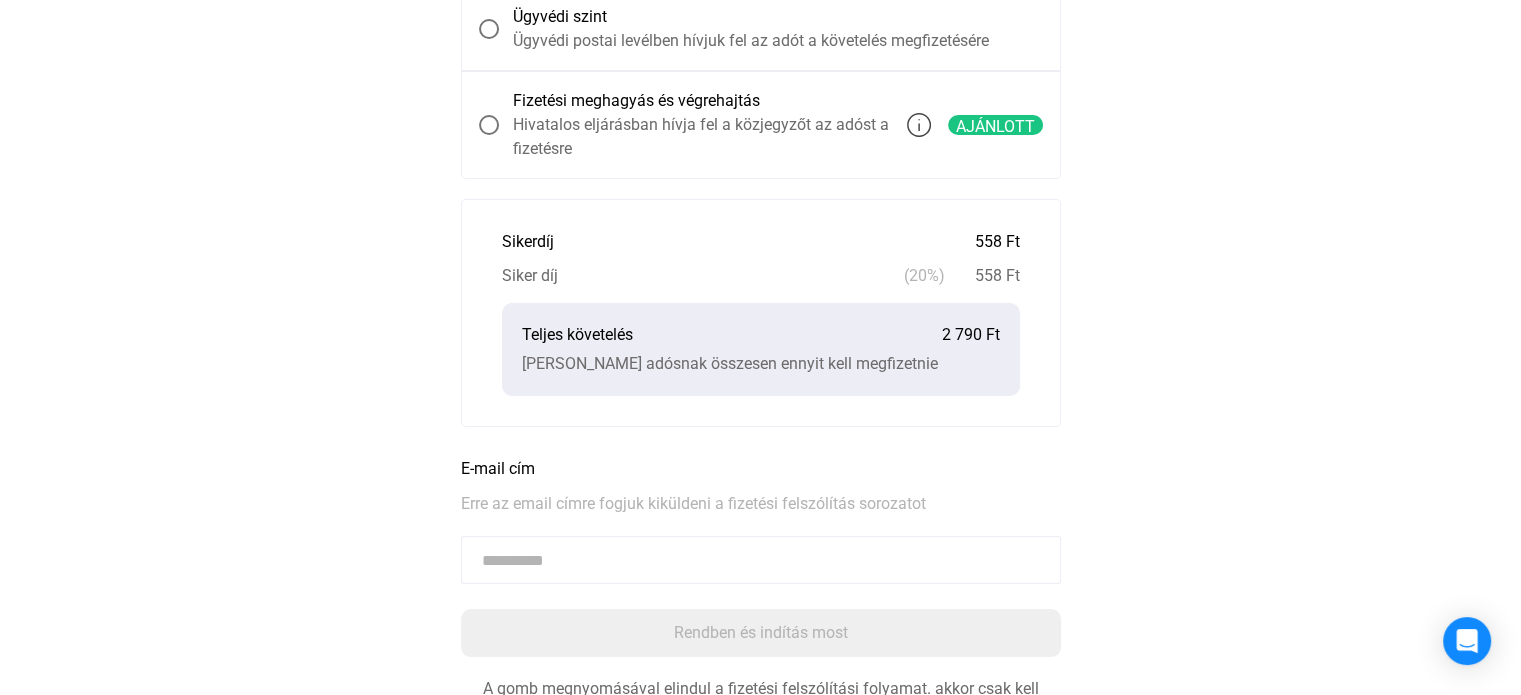 click 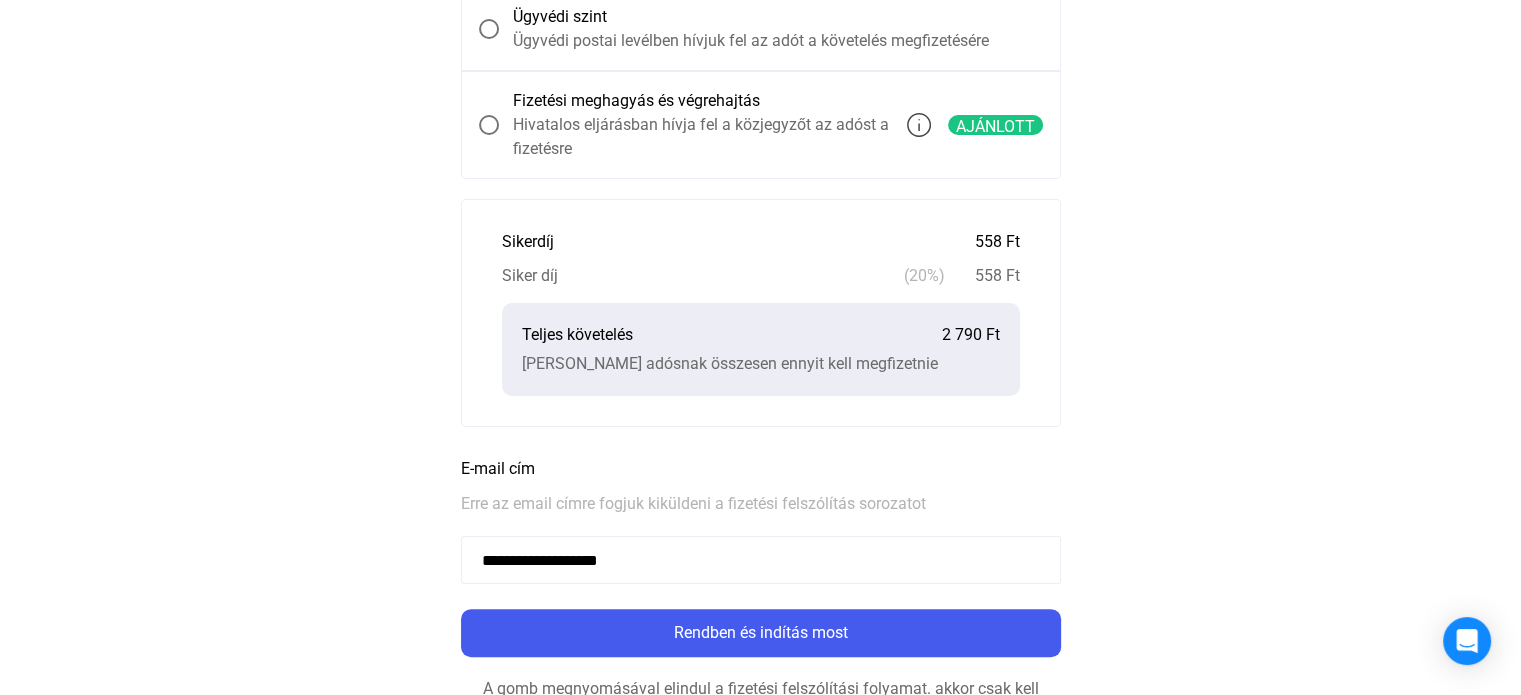 click on "**********" 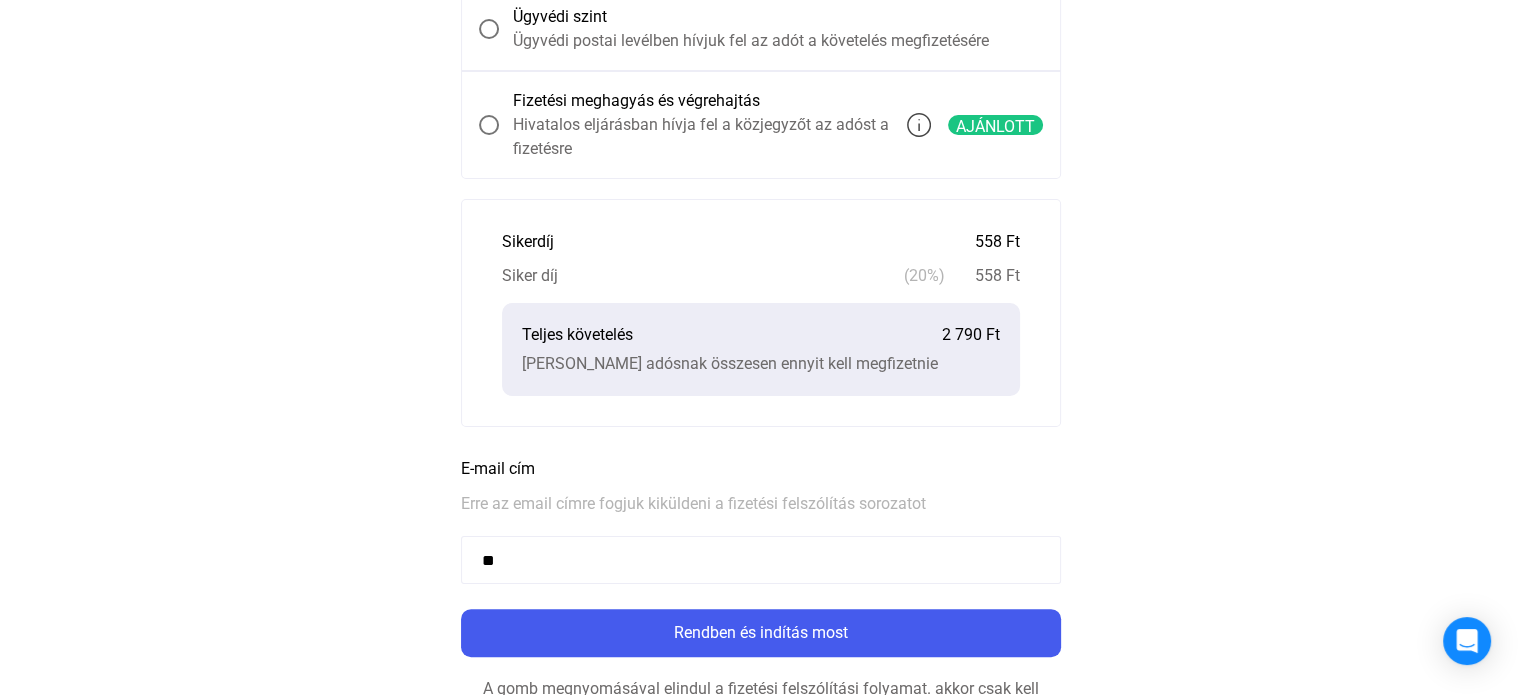 type on "*" 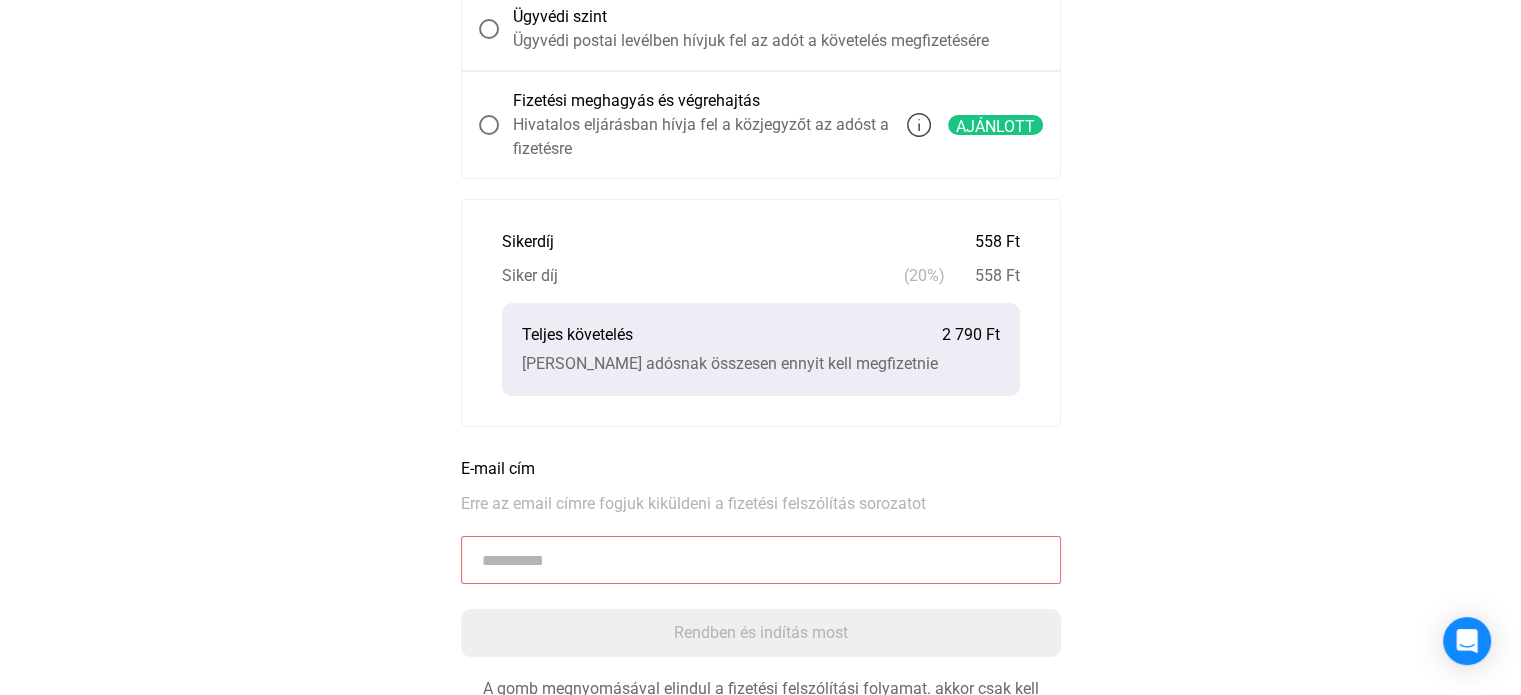 click 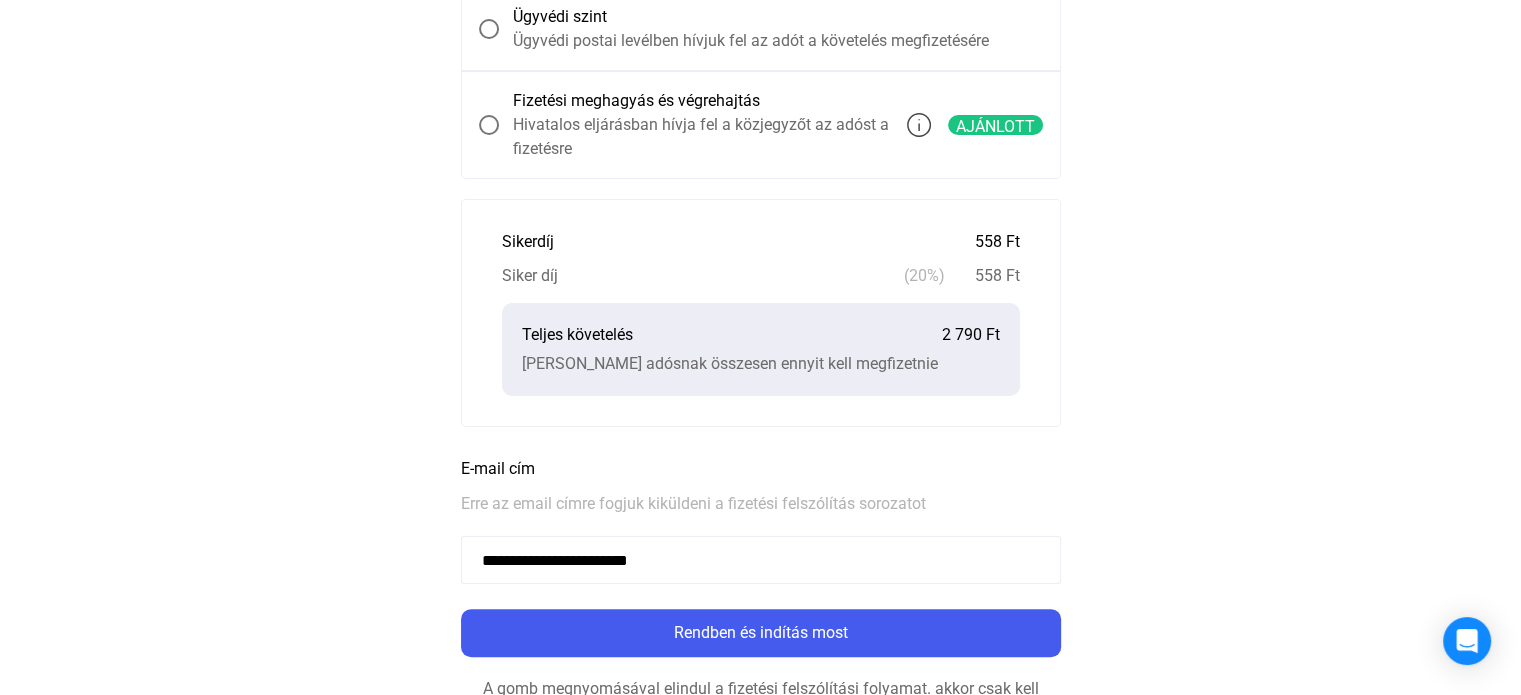type on "**********" 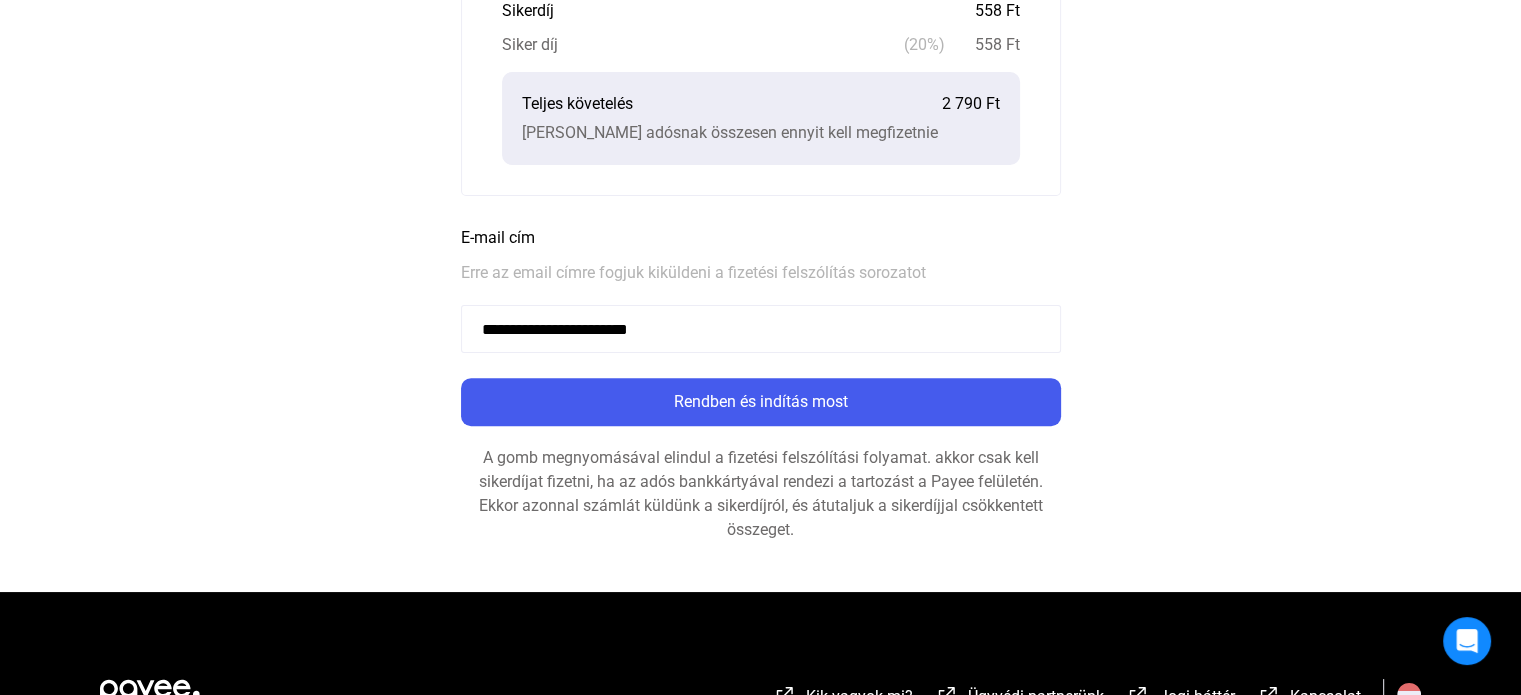 scroll, scrollTop: 844, scrollLeft: 0, axis: vertical 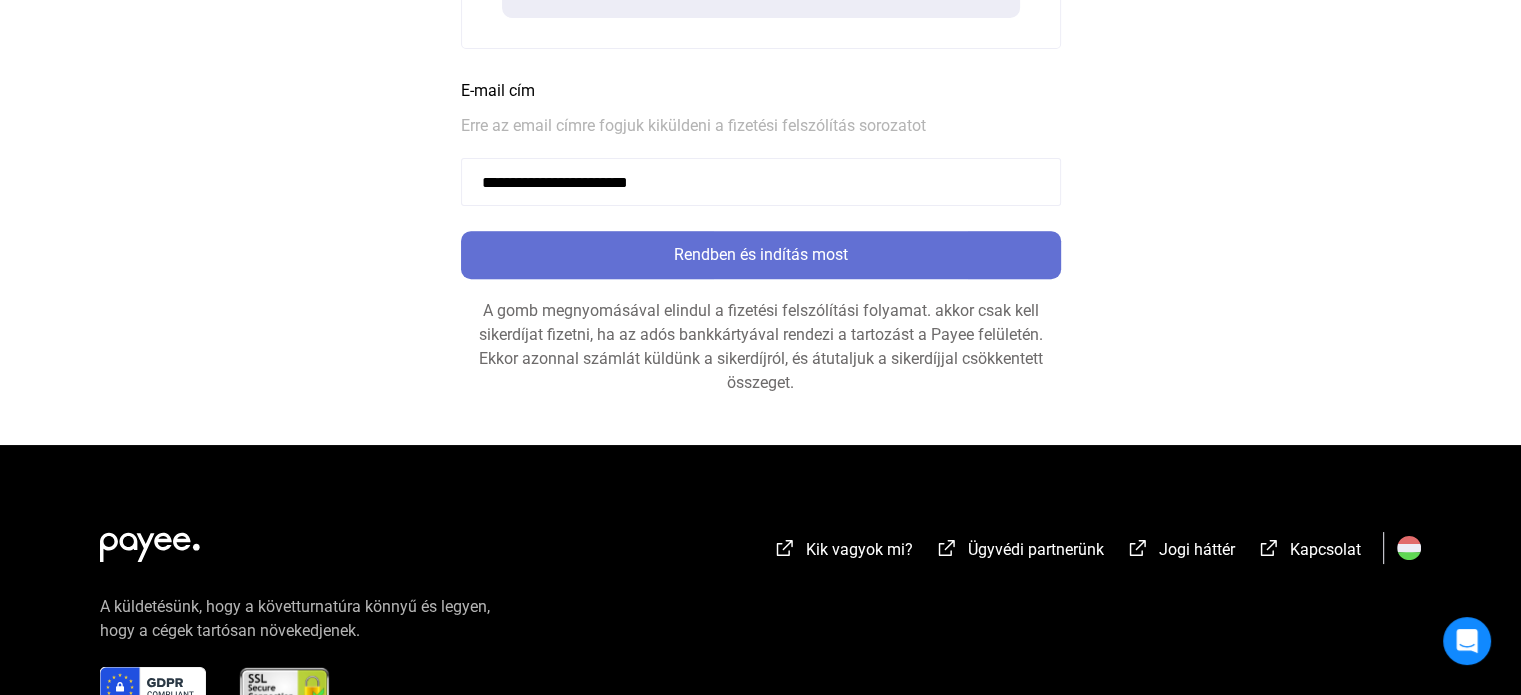 click on "Rendben és indítás most" 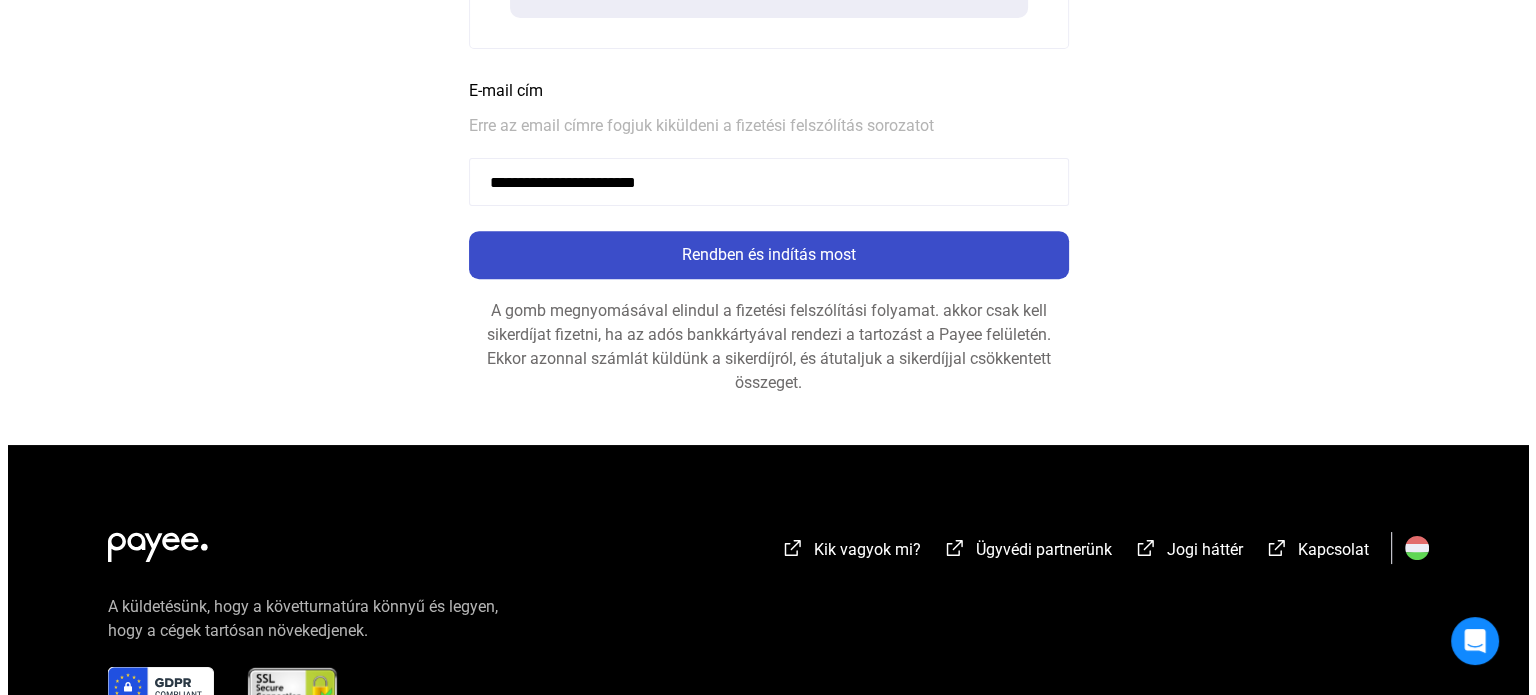 scroll, scrollTop: 0, scrollLeft: 0, axis: both 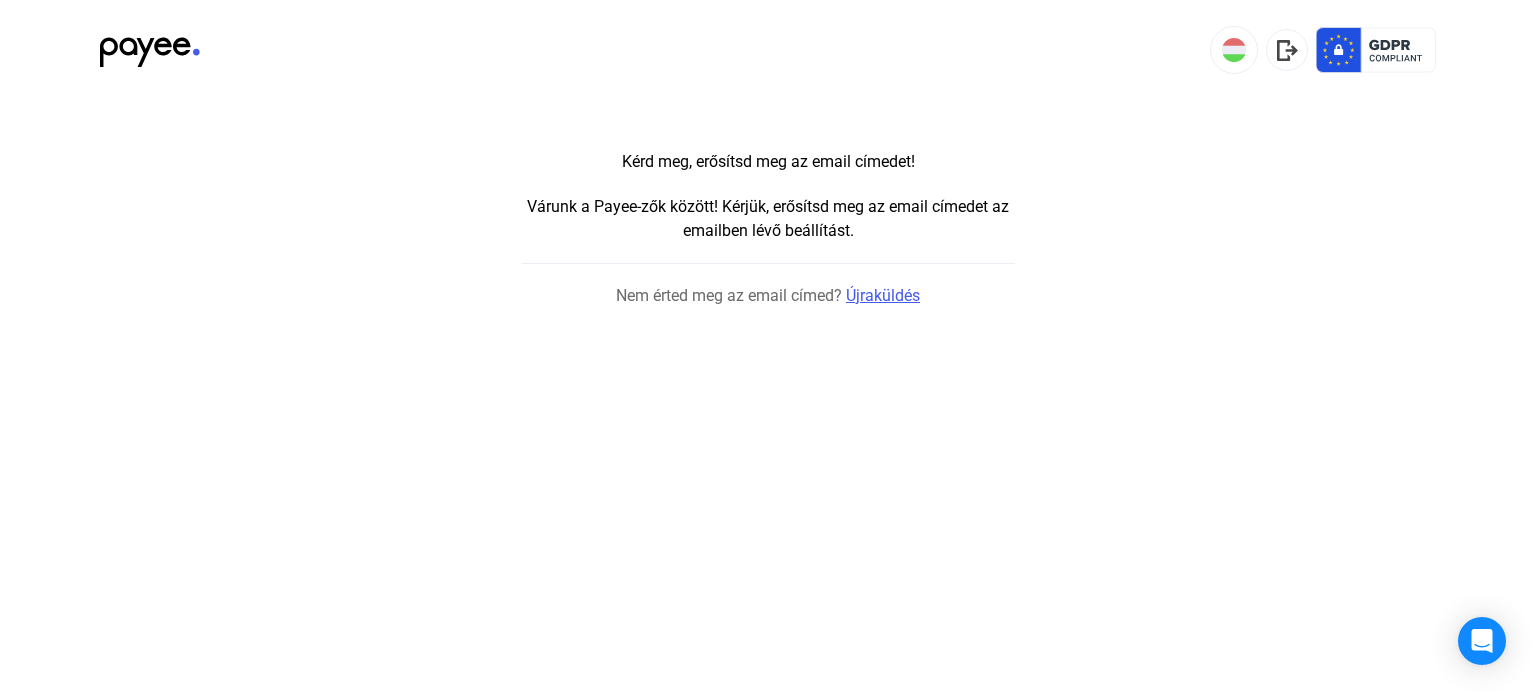 click on "Újraküldés" 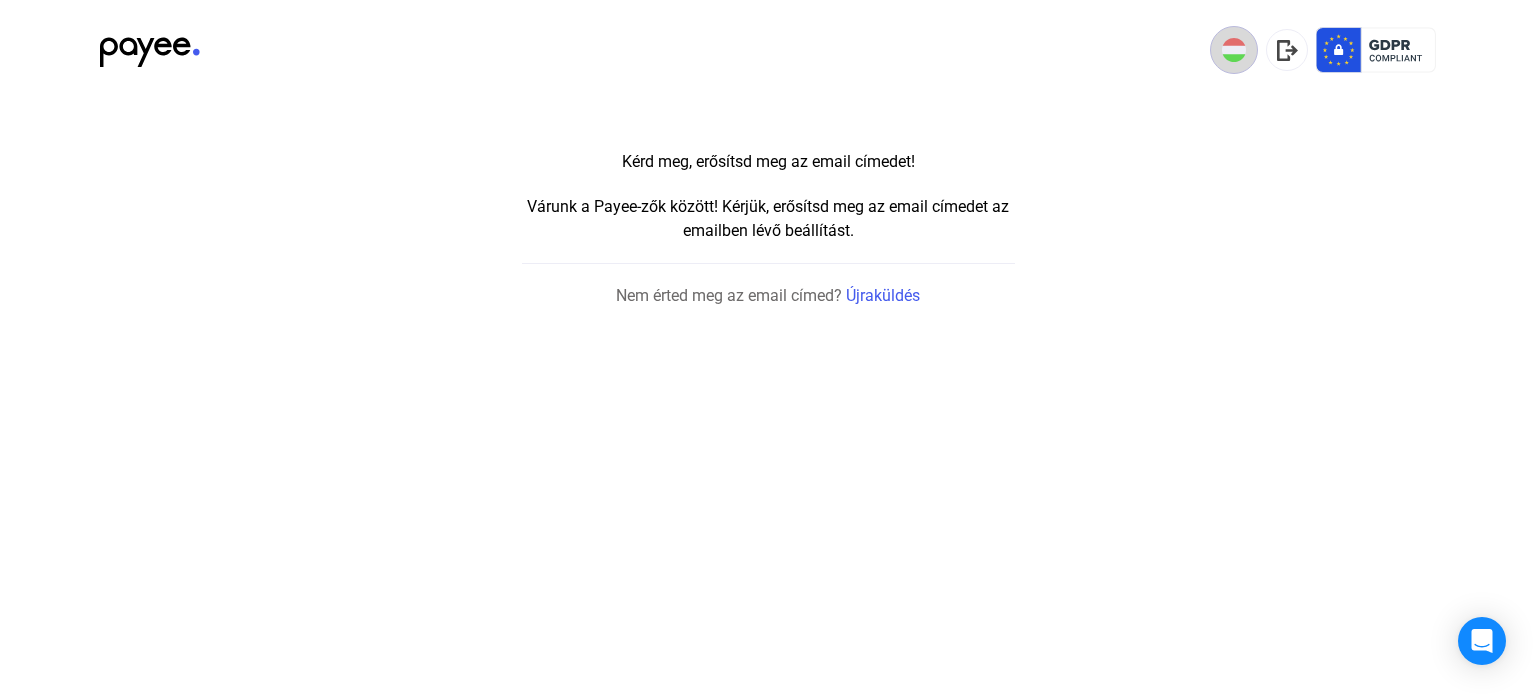 click 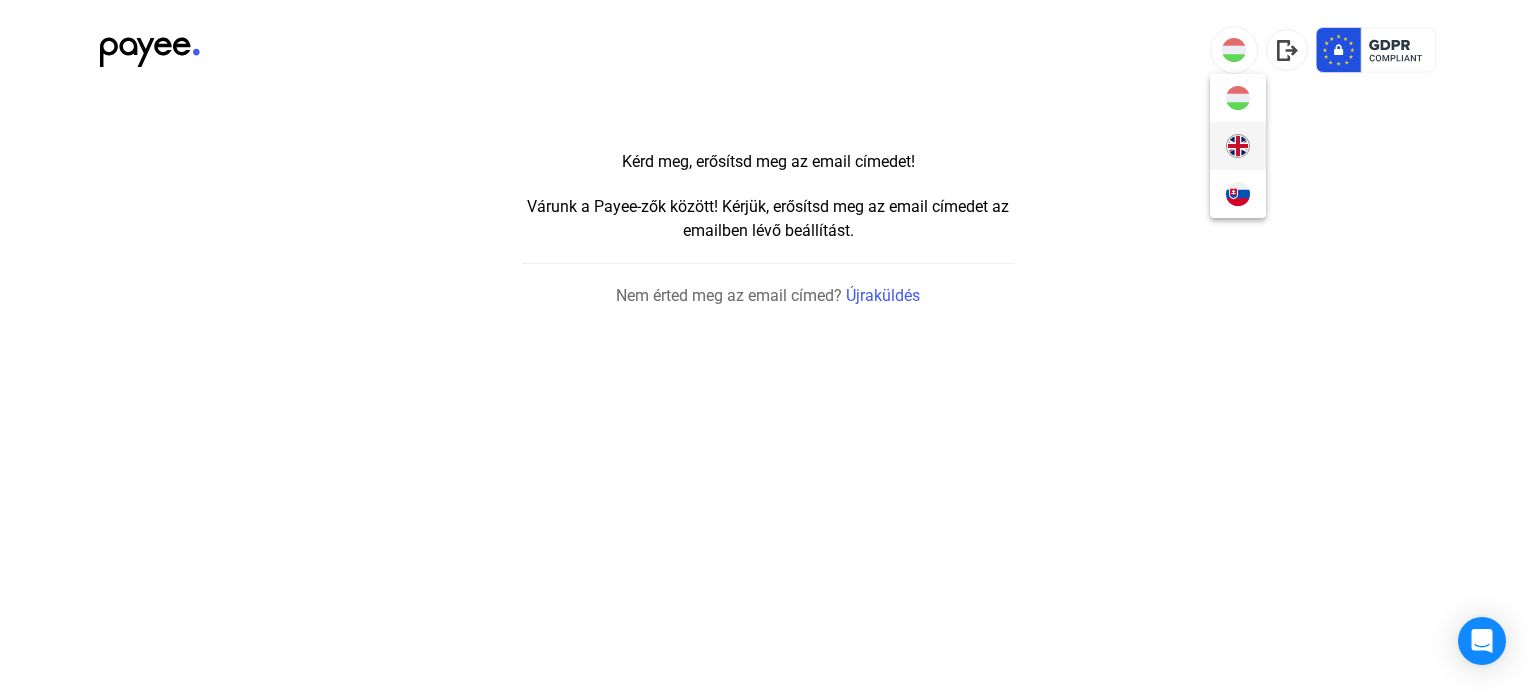 drag, startPoint x: 1093, startPoint y: 197, endPoint x: 1230, endPoint y: 126, distance: 154.30489 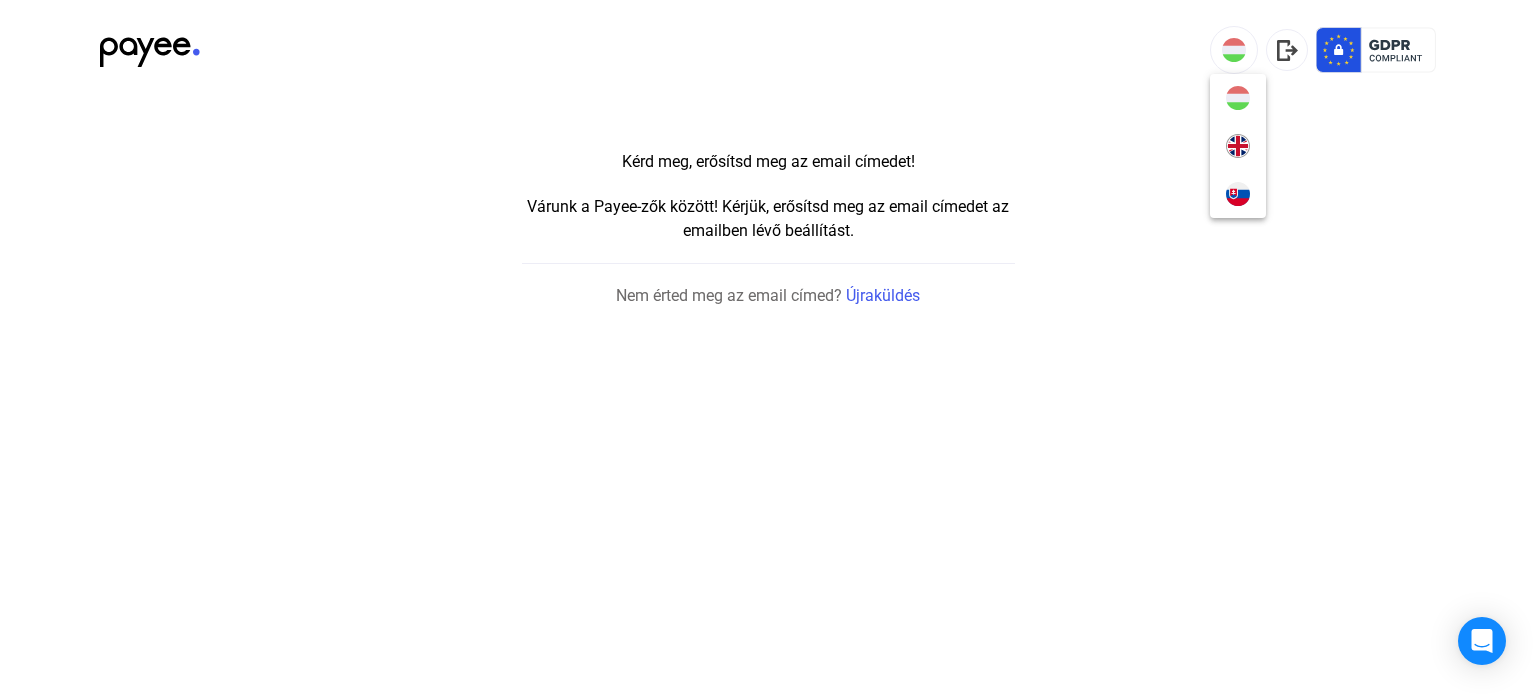 drag, startPoint x: 1083, startPoint y: 164, endPoint x: 344, endPoint y: 9, distance: 755.08014 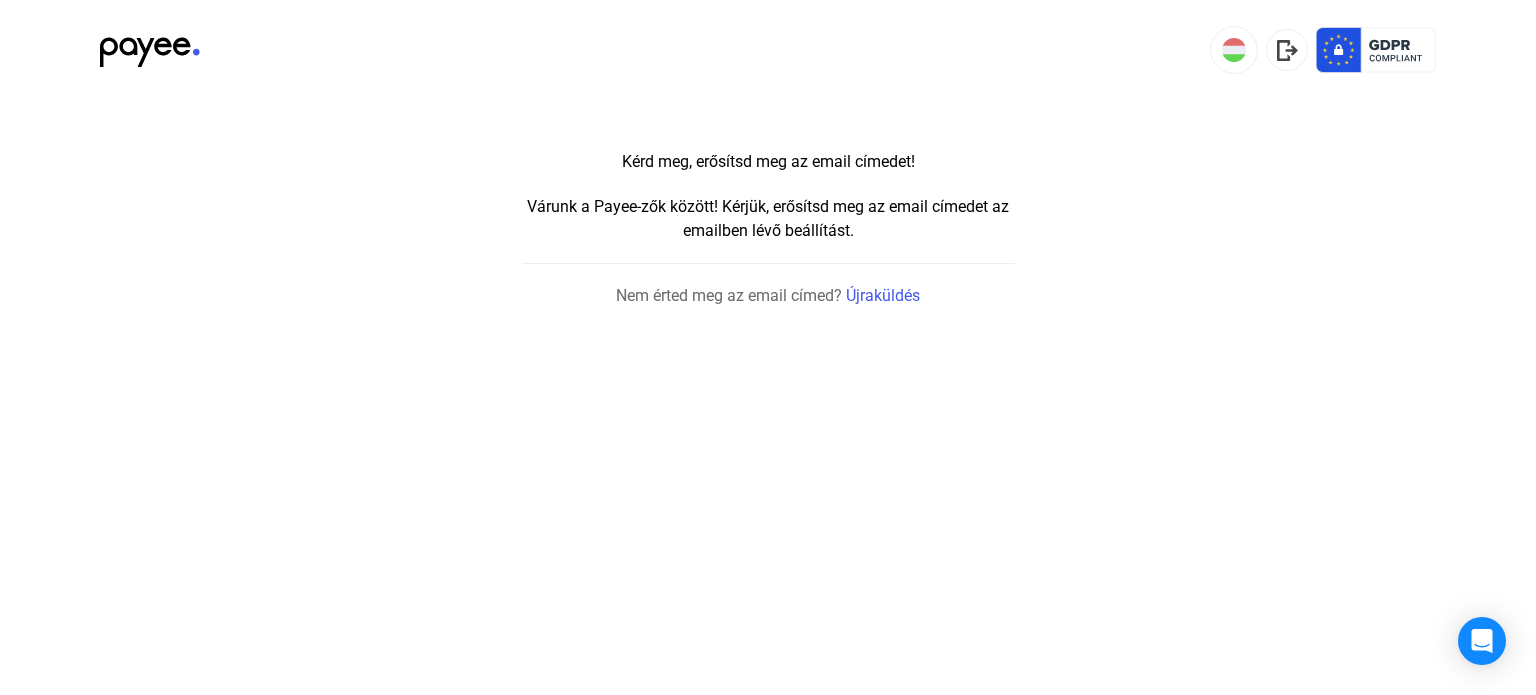 click 